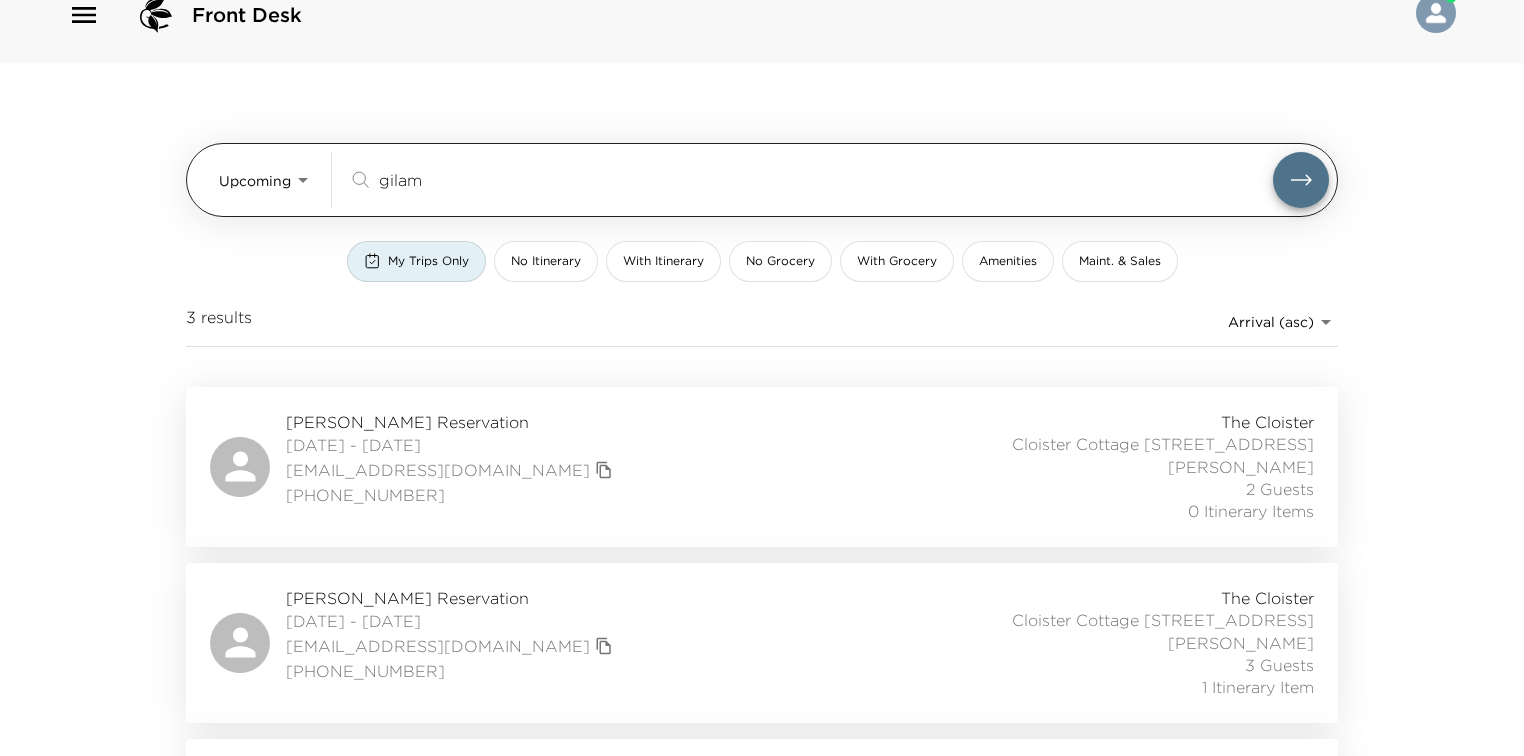 scroll, scrollTop: 32, scrollLeft: 0, axis: vertical 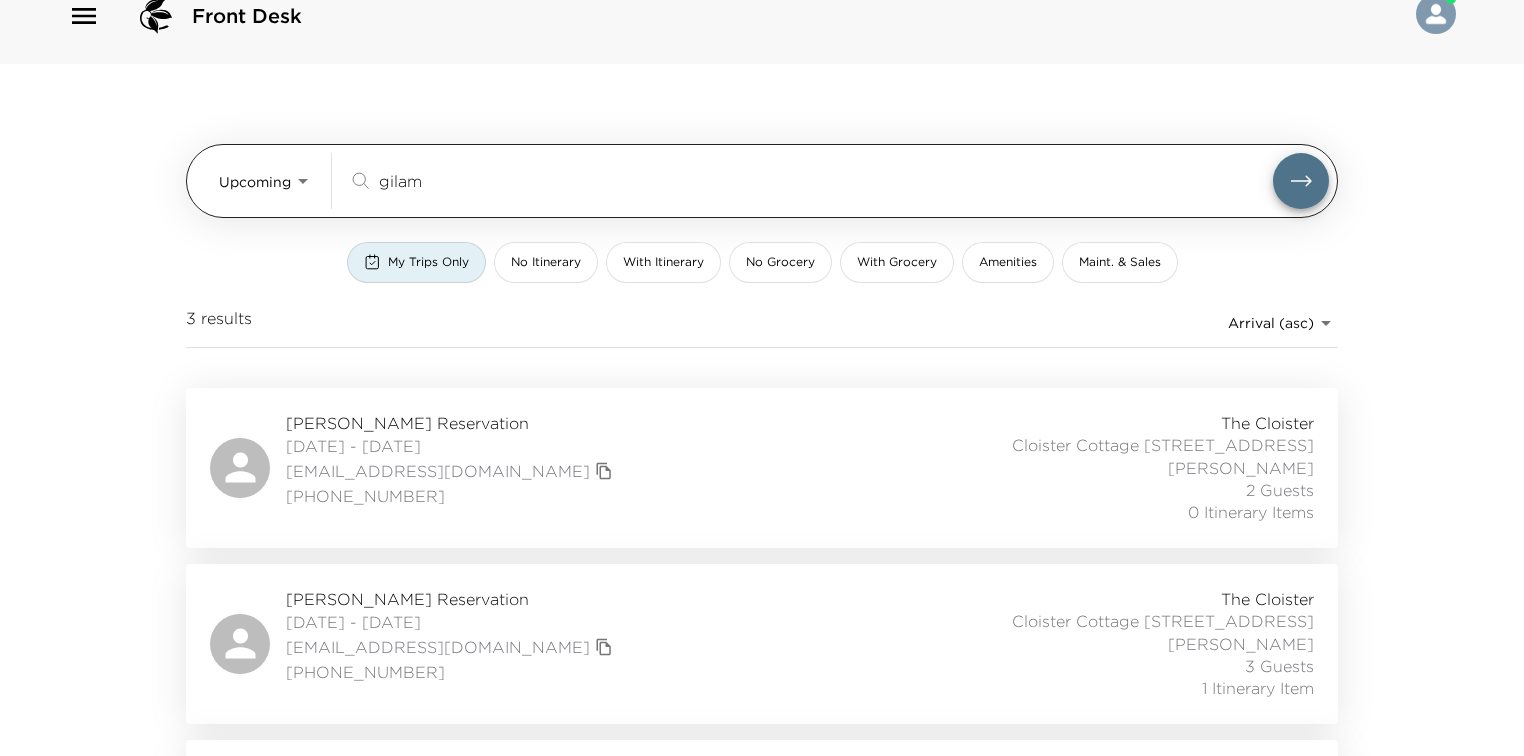 drag, startPoint x: 456, startPoint y: 195, endPoint x: 351, endPoint y: 178, distance: 106.36729 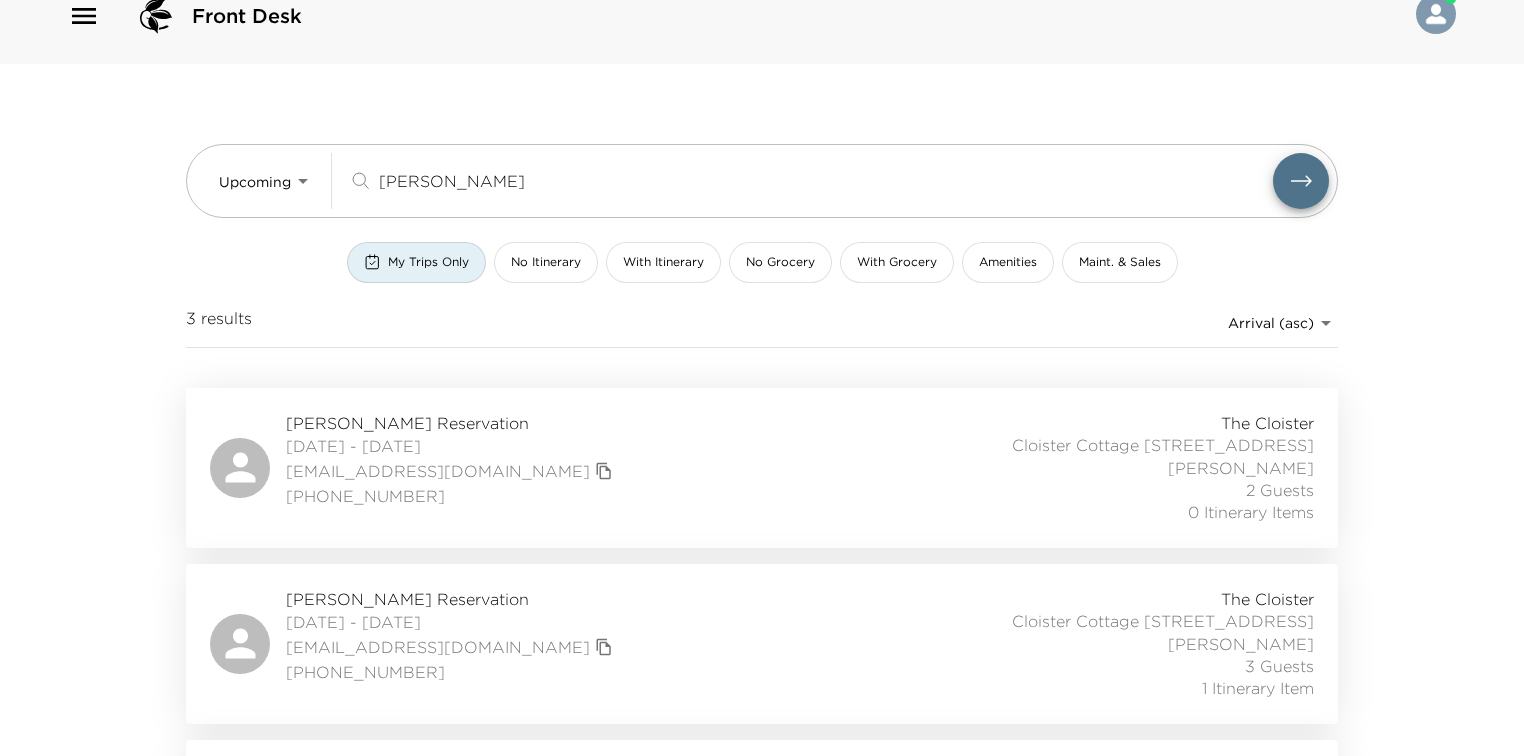 scroll, scrollTop: 0, scrollLeft: 0, axis: both 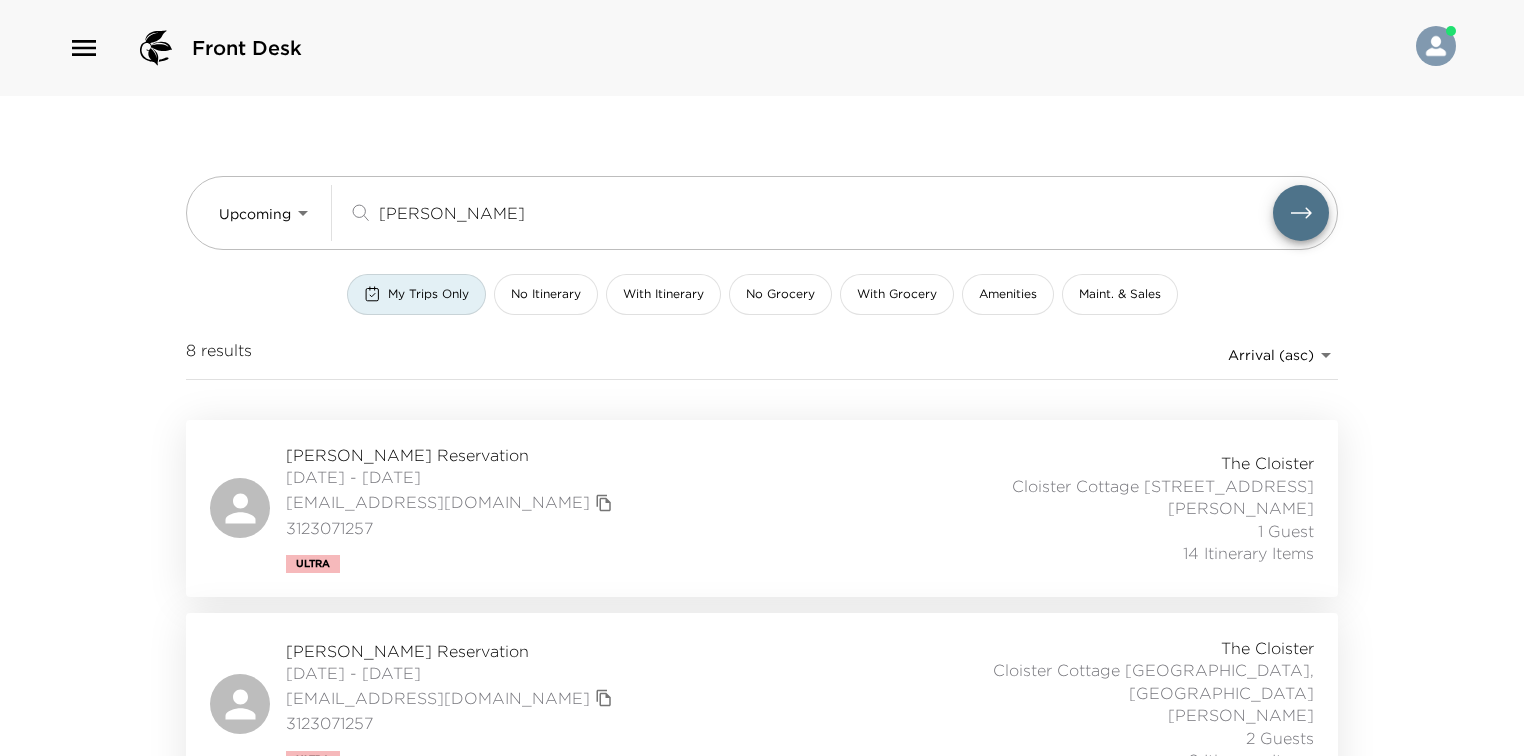 type on "hart" 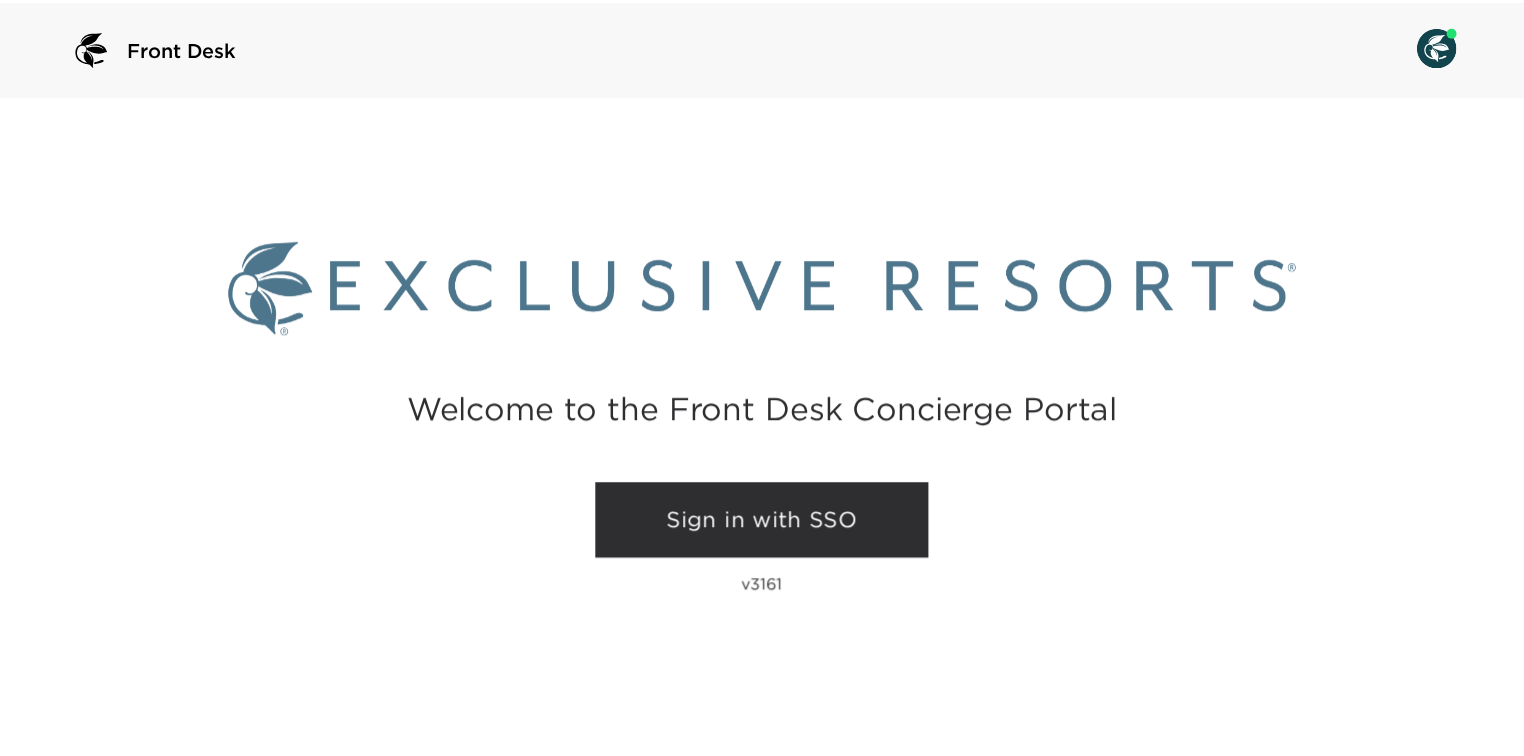 scroll, scrollTop: 0, scrollLeft: 0, axis: both 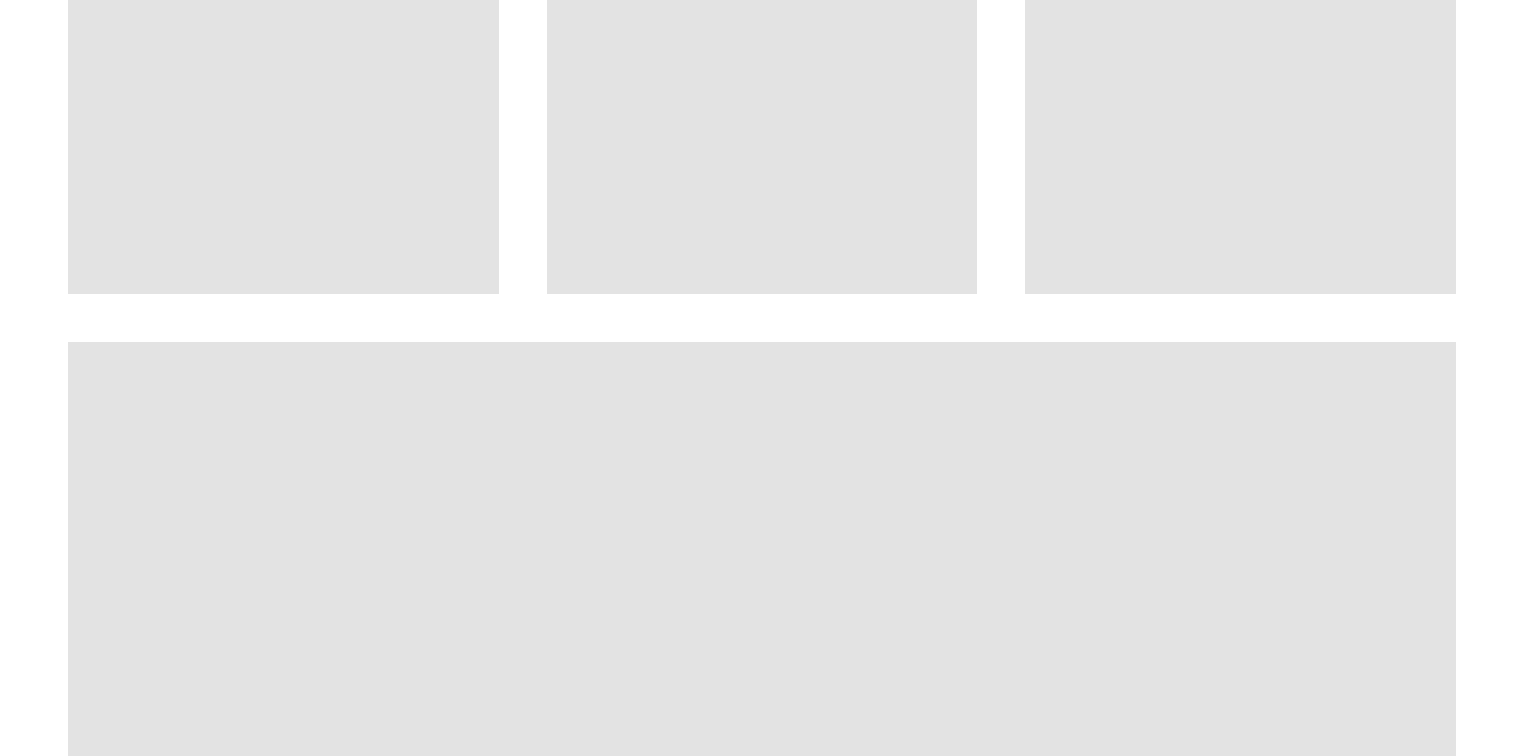 drag, startPoint x: 42, startPoint y: 226, endPoint x: 42, endPoint y: 394, distance: 168 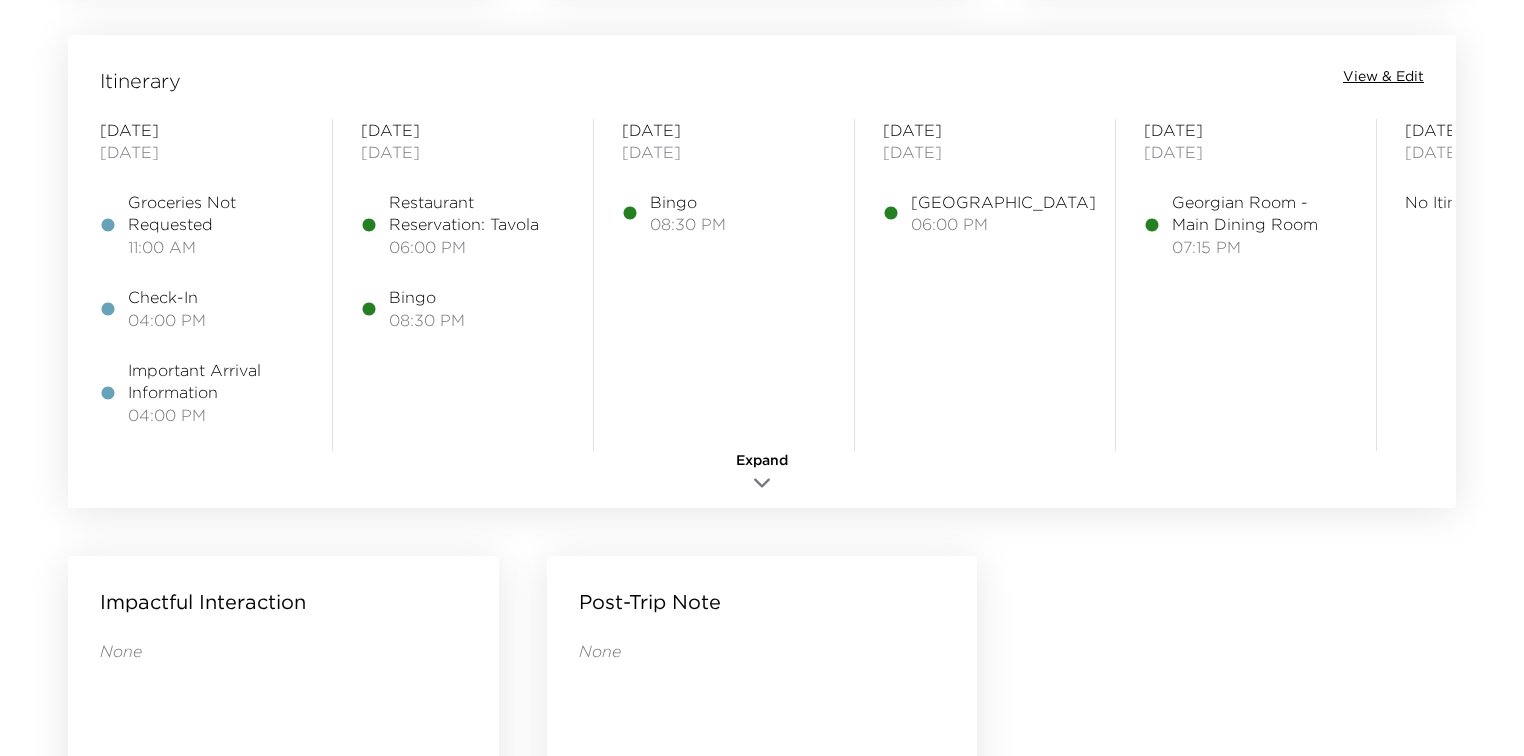 scroll, scrollTop: 1631, scrollLeft: 0, axis: vertical 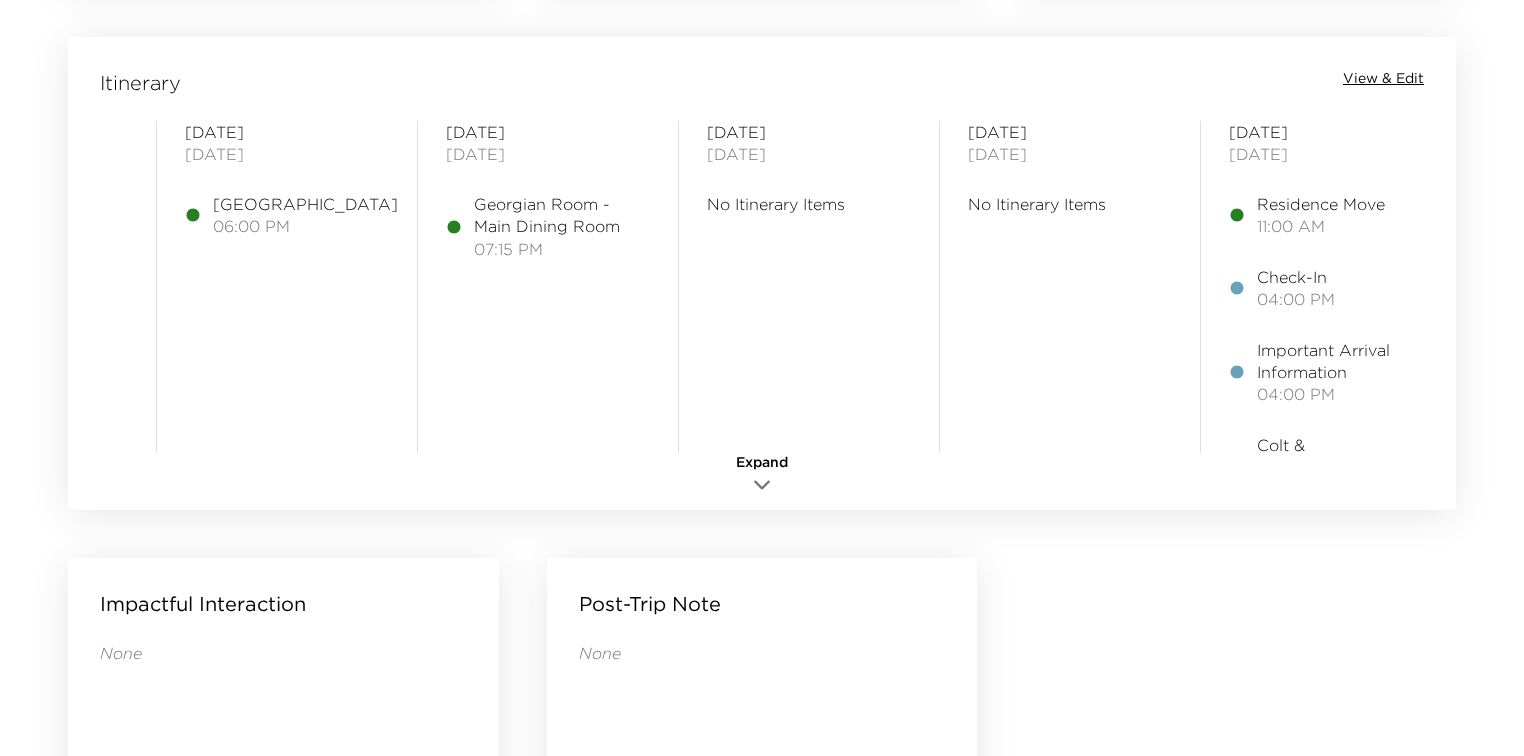 drag, startPoint x: 781, startPoint y: 464, endPoint x: 768, endPoint y: 464, distance: 13 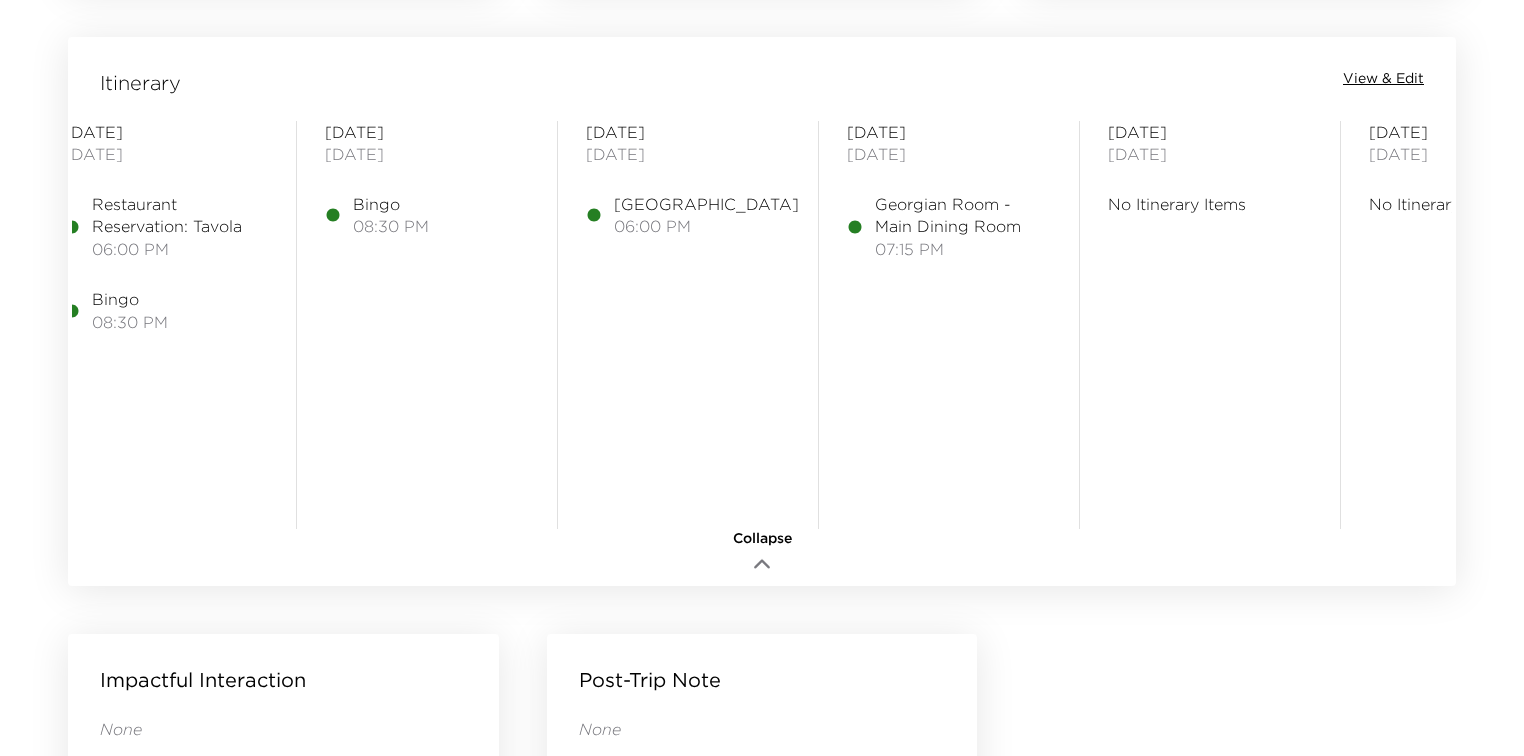 scroll, scrollTop: 0, scrollLeft: 286, axis: horizontal 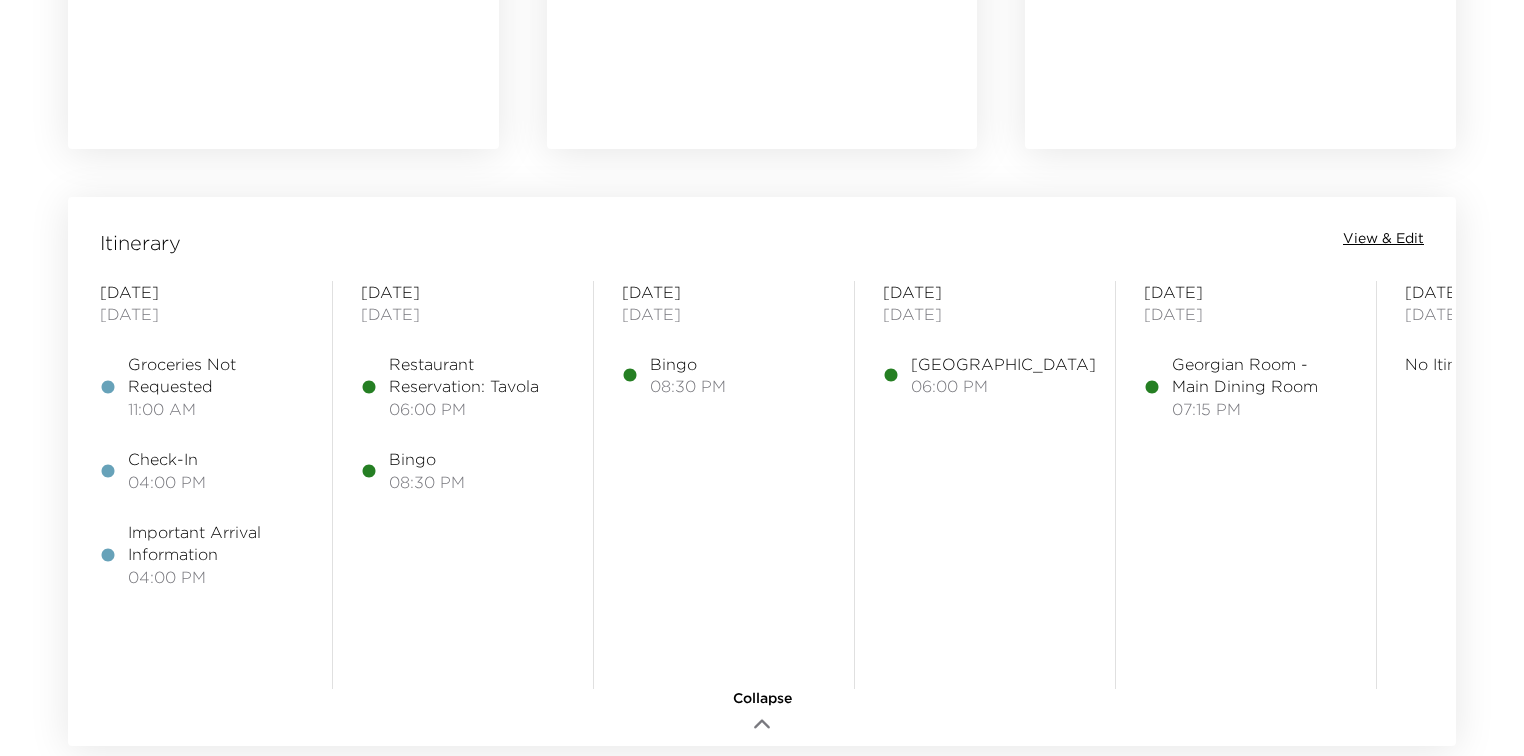 click on "View & Edit" at bounding box center (1383, 239) 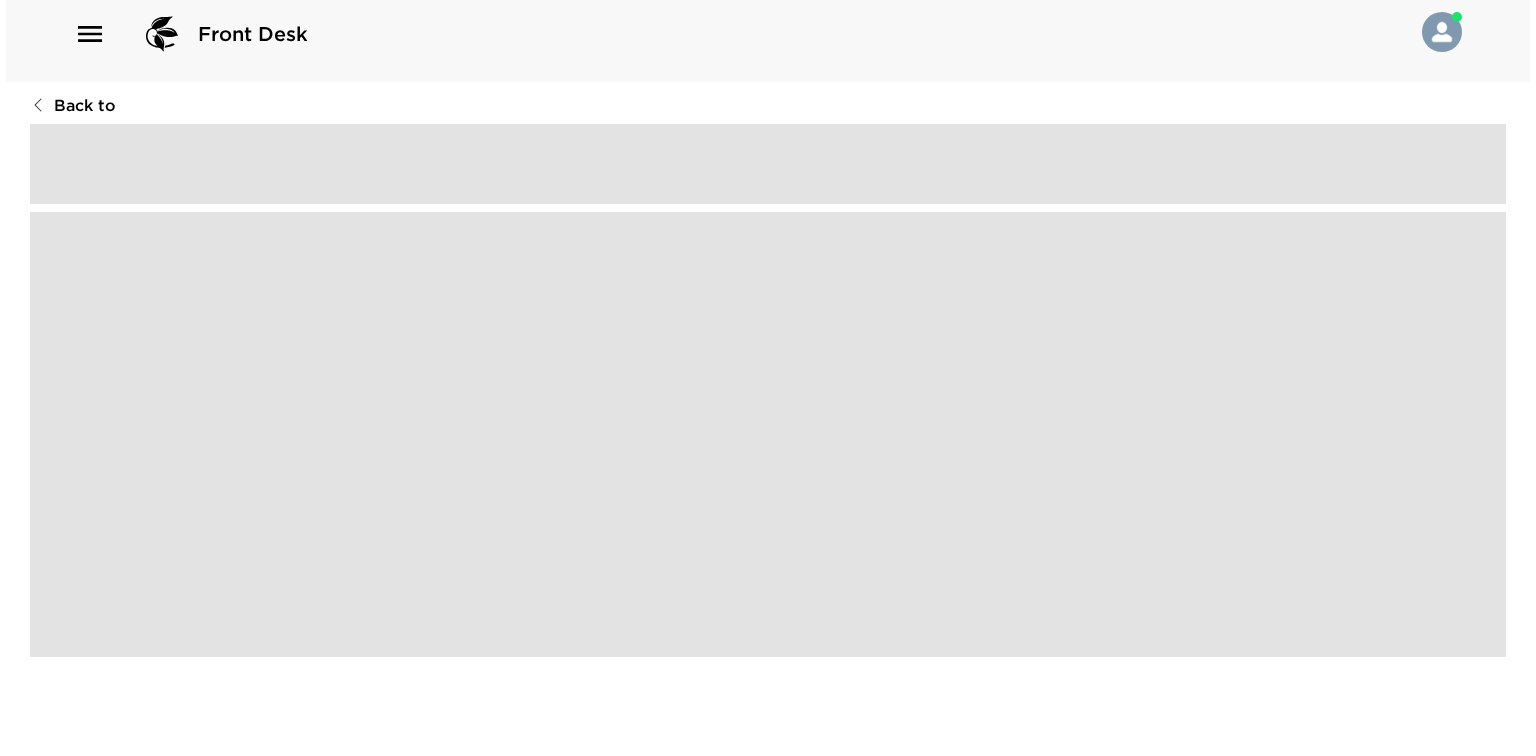 scroll, scrollTop: 0, scrollLeft: 0, axis: both 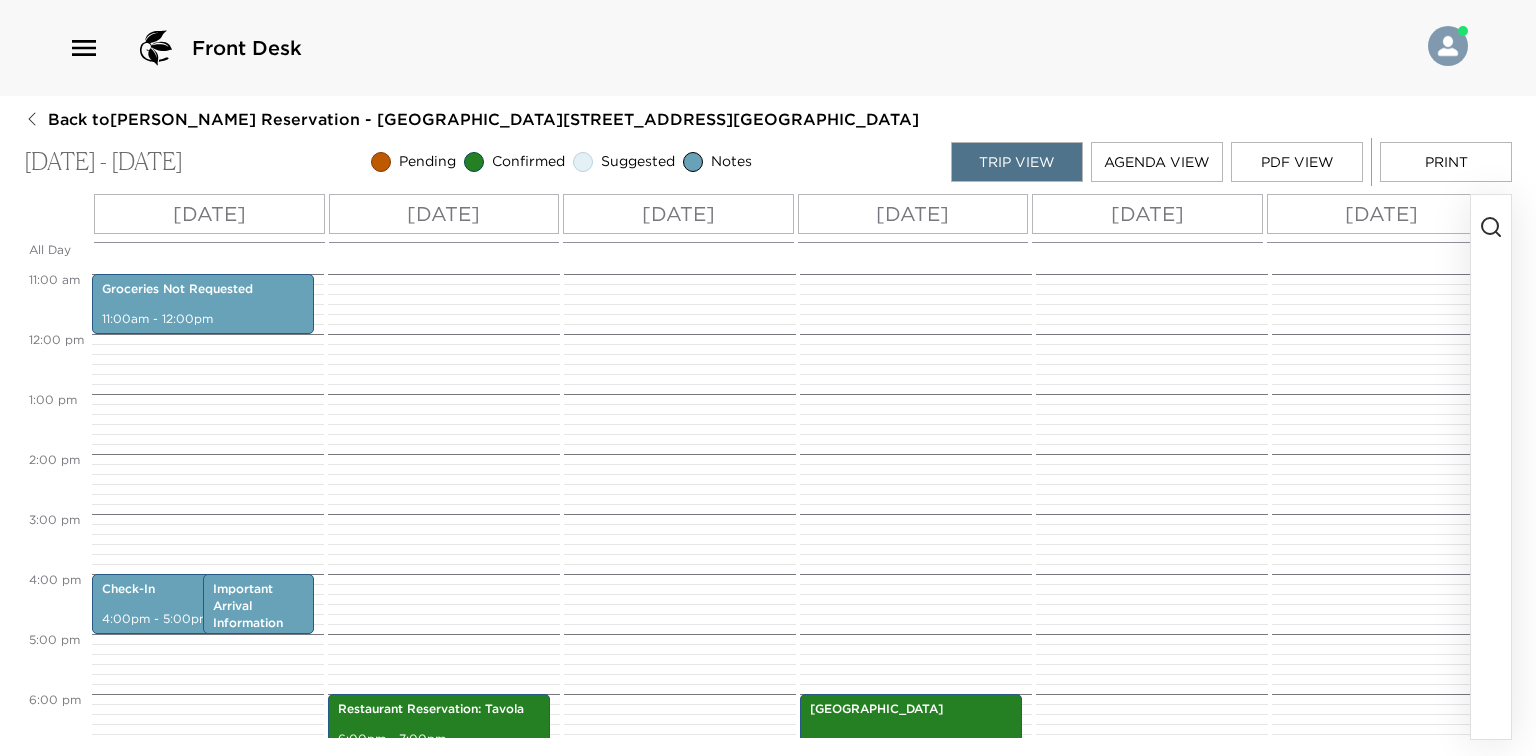 click at bounding box center [1491, 467] 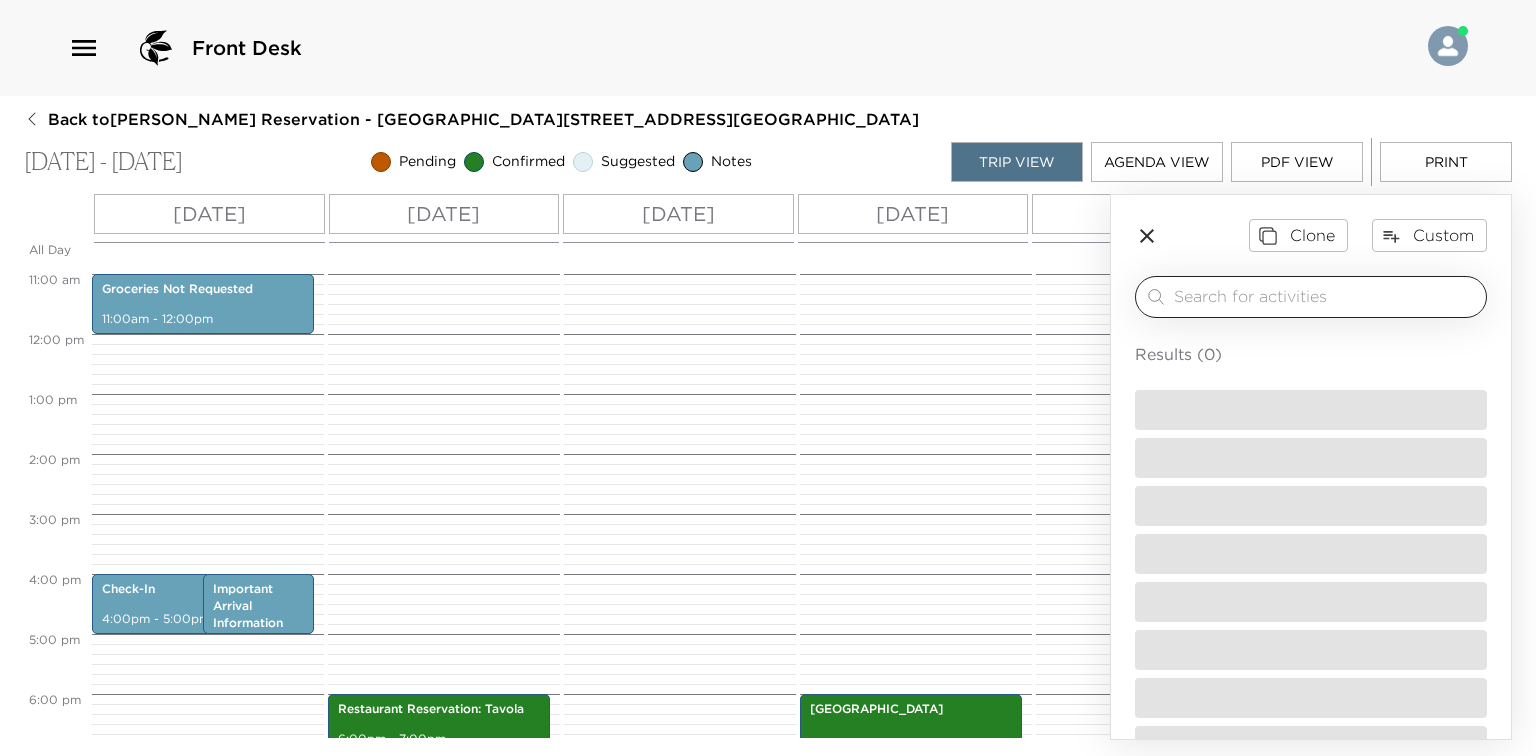 click at bounding box center (1326, 296) 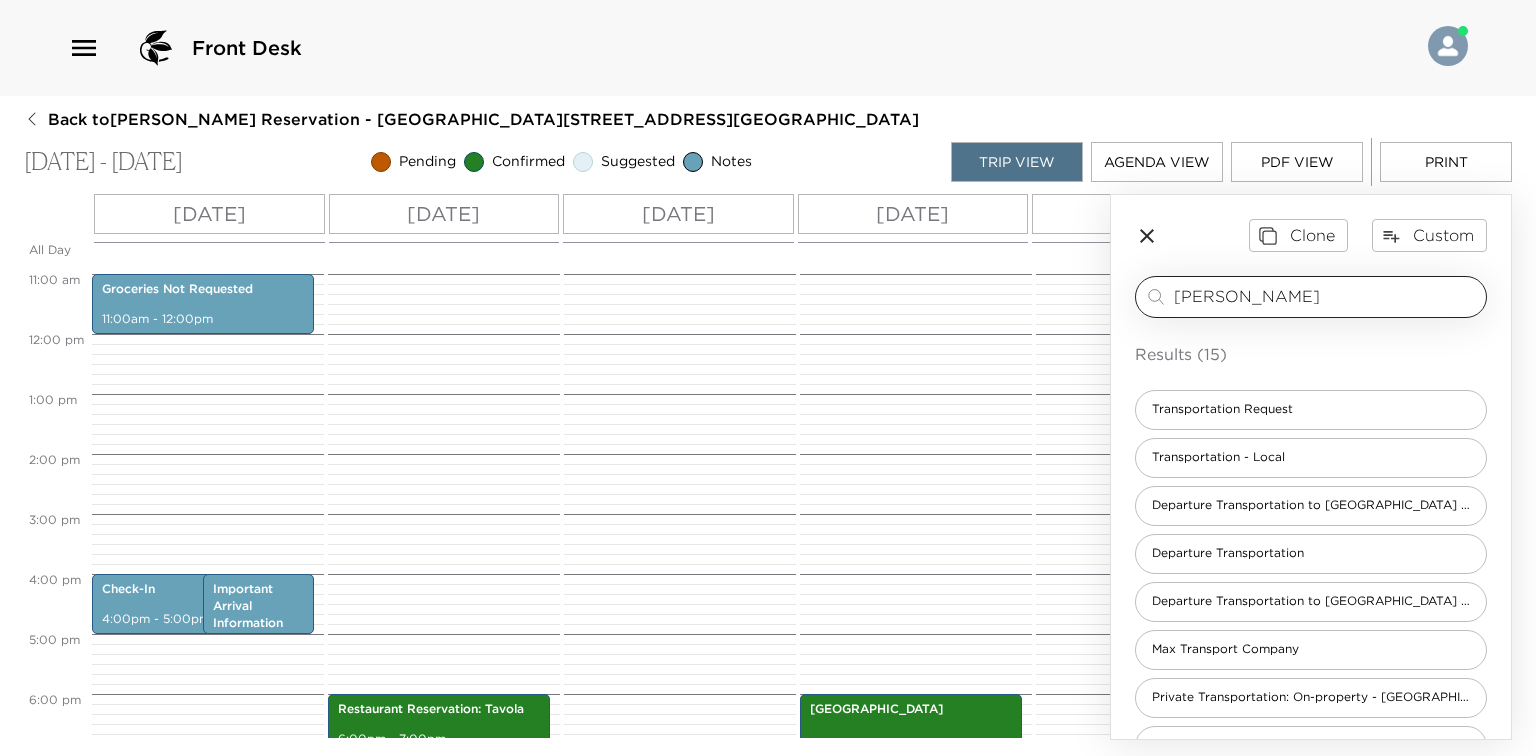 click on "[PERSON_NAME]" at bounding box center (1326, 296) 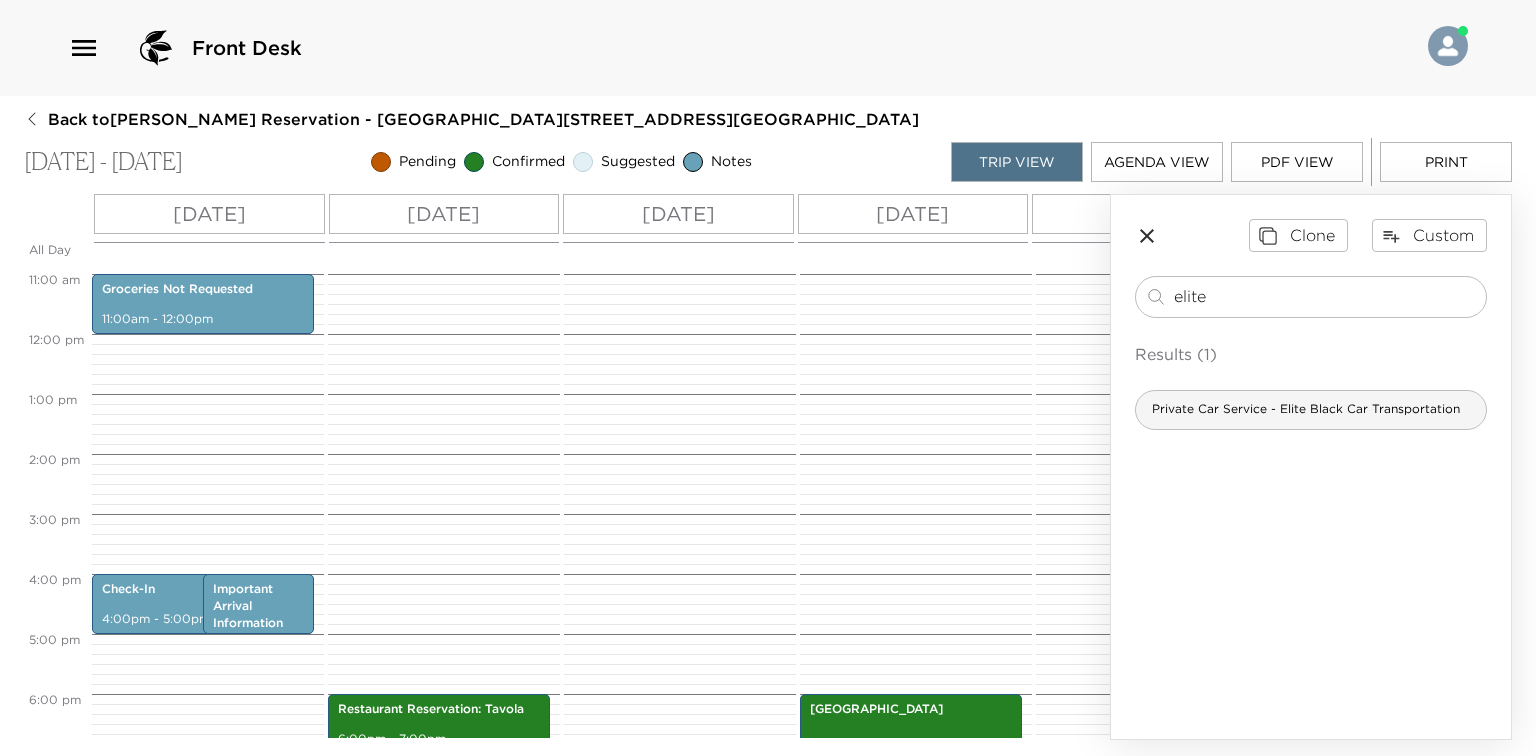 type on "elite" 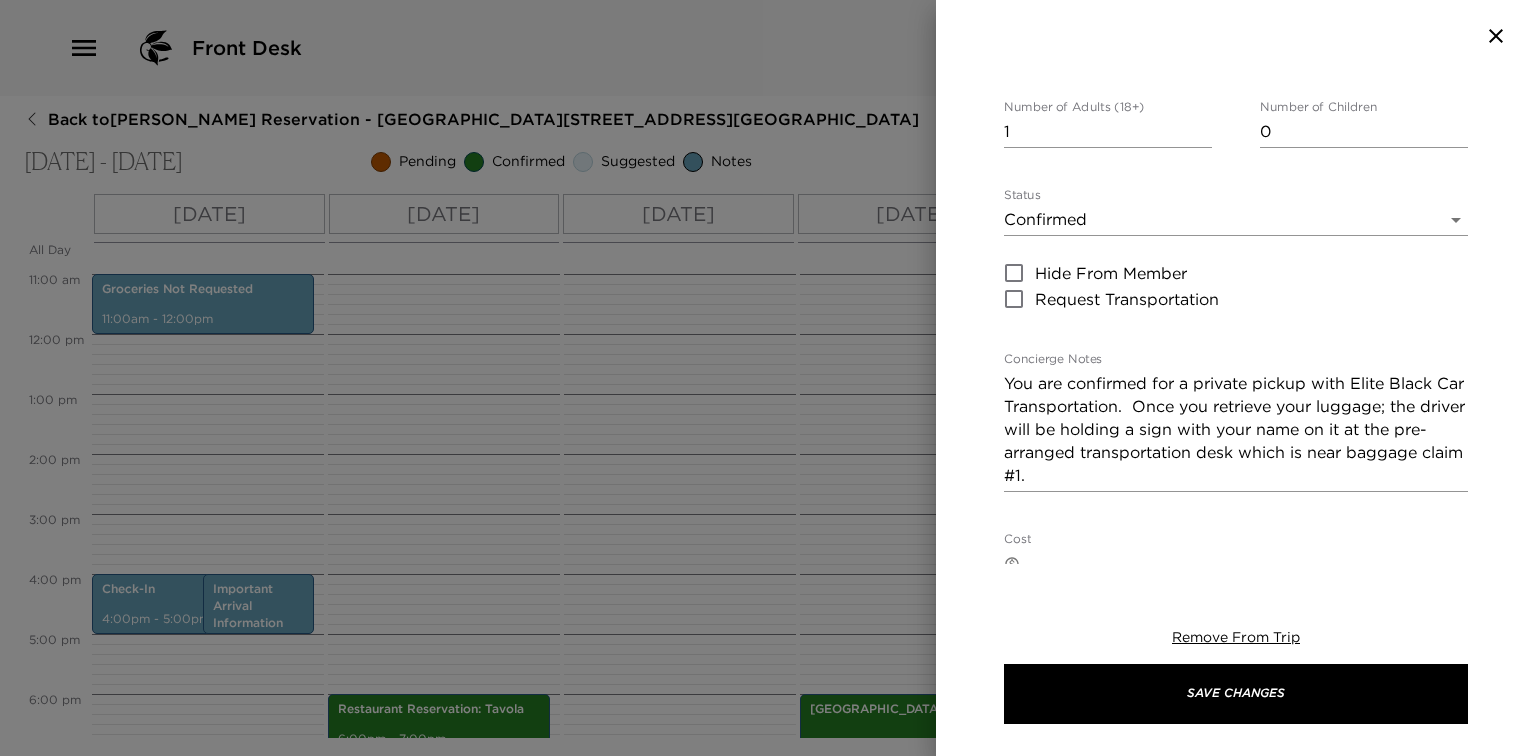 scroll, scrollTop: 160, scrollLeft: 0, axis: vertical 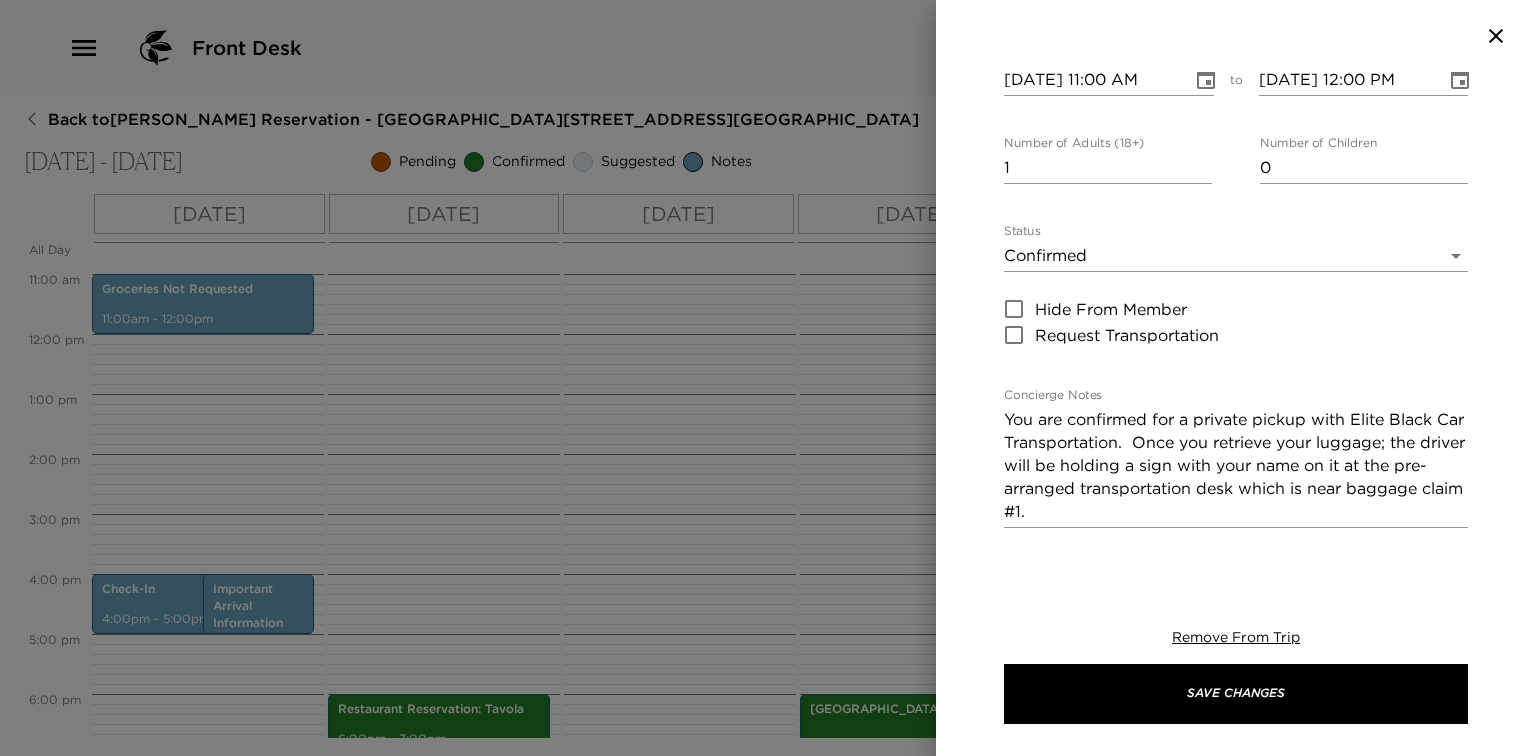 drag, startPoint x: 1311, startPoint y: 420, endPoint x: 1332, endPoint y: 407, distance: 24.698177 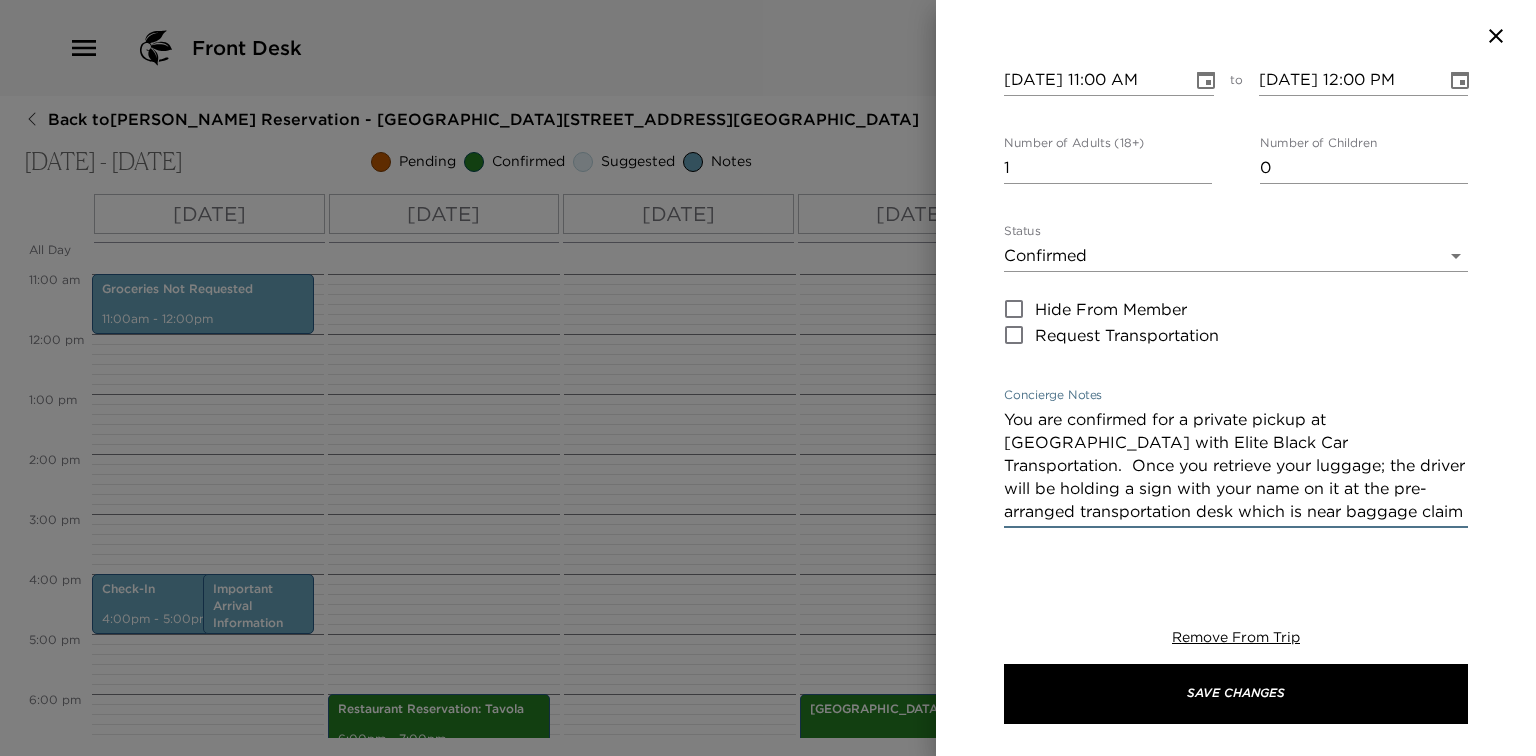 drag, startPoint x: 1188, startPoint y: 513, endPoint x: 1362, endPoint y: 488, distance: 175.7868 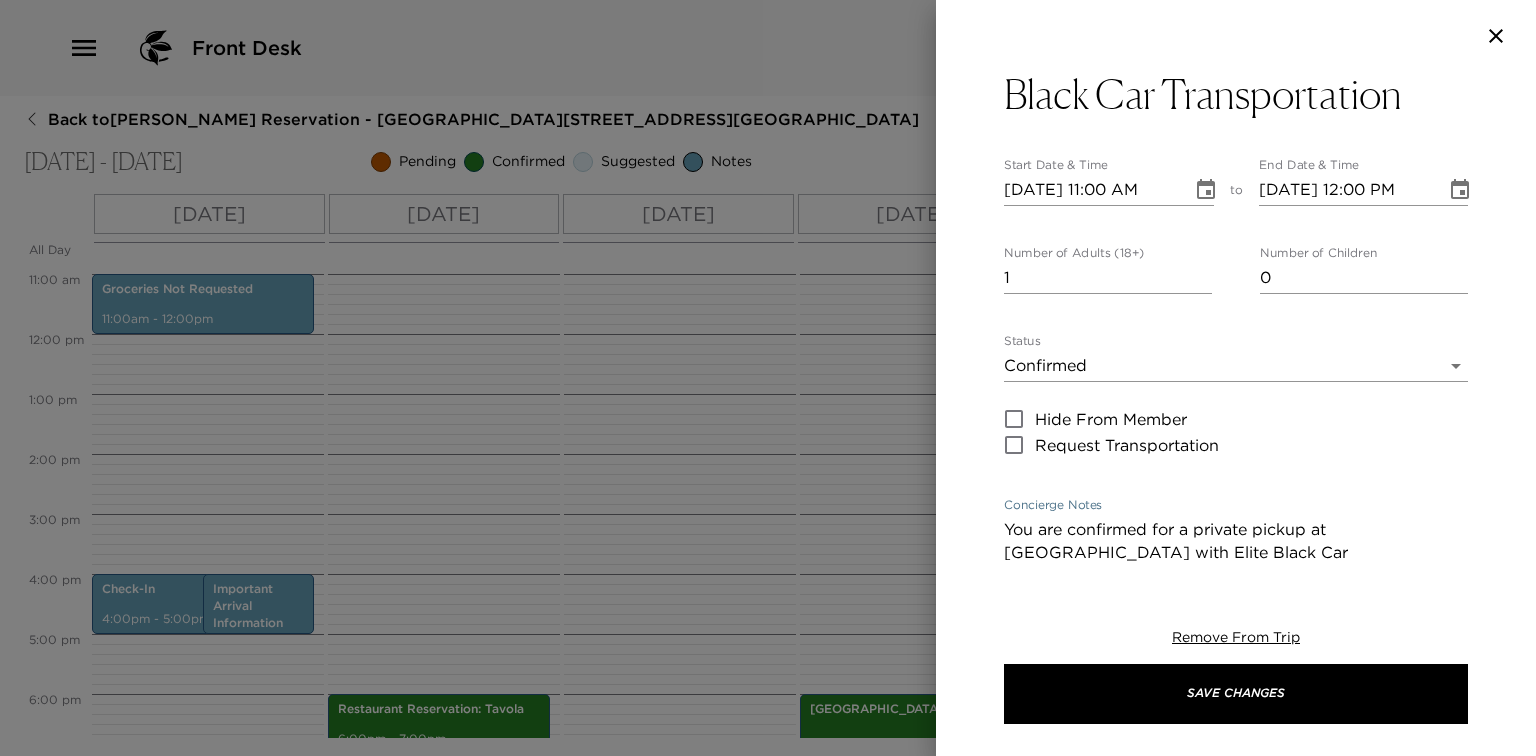 scroll, scrollTop: 0, scrollLeft: 0, axis: both 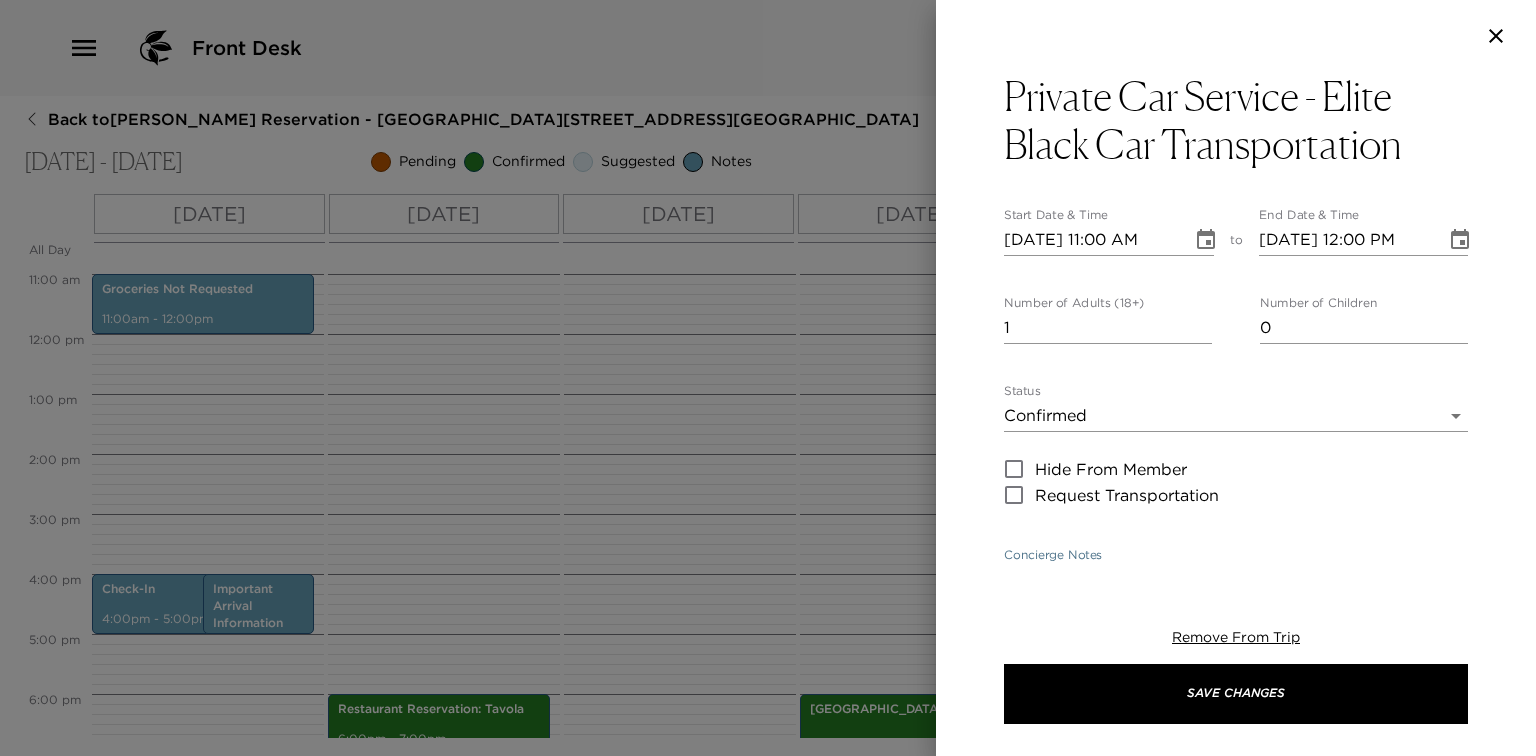 type on "You are confirmed for a private pickup at [GEOGRAPHIC_DATA] with Elite Black Car Transportation.  Once you retrieve your luggage; the driver will be holding a sign with your name on it at the pre-arranged transportation desk." 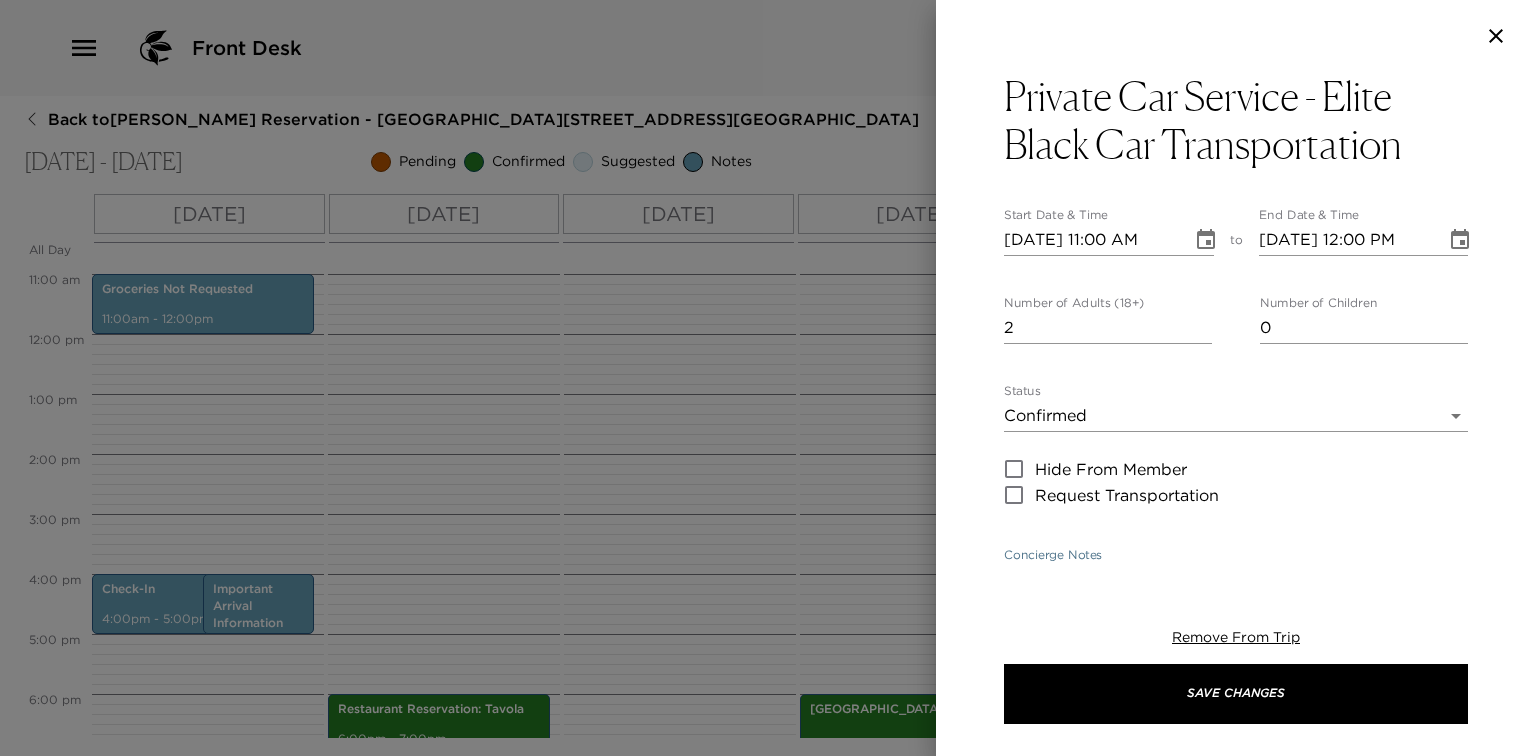 type on "2" 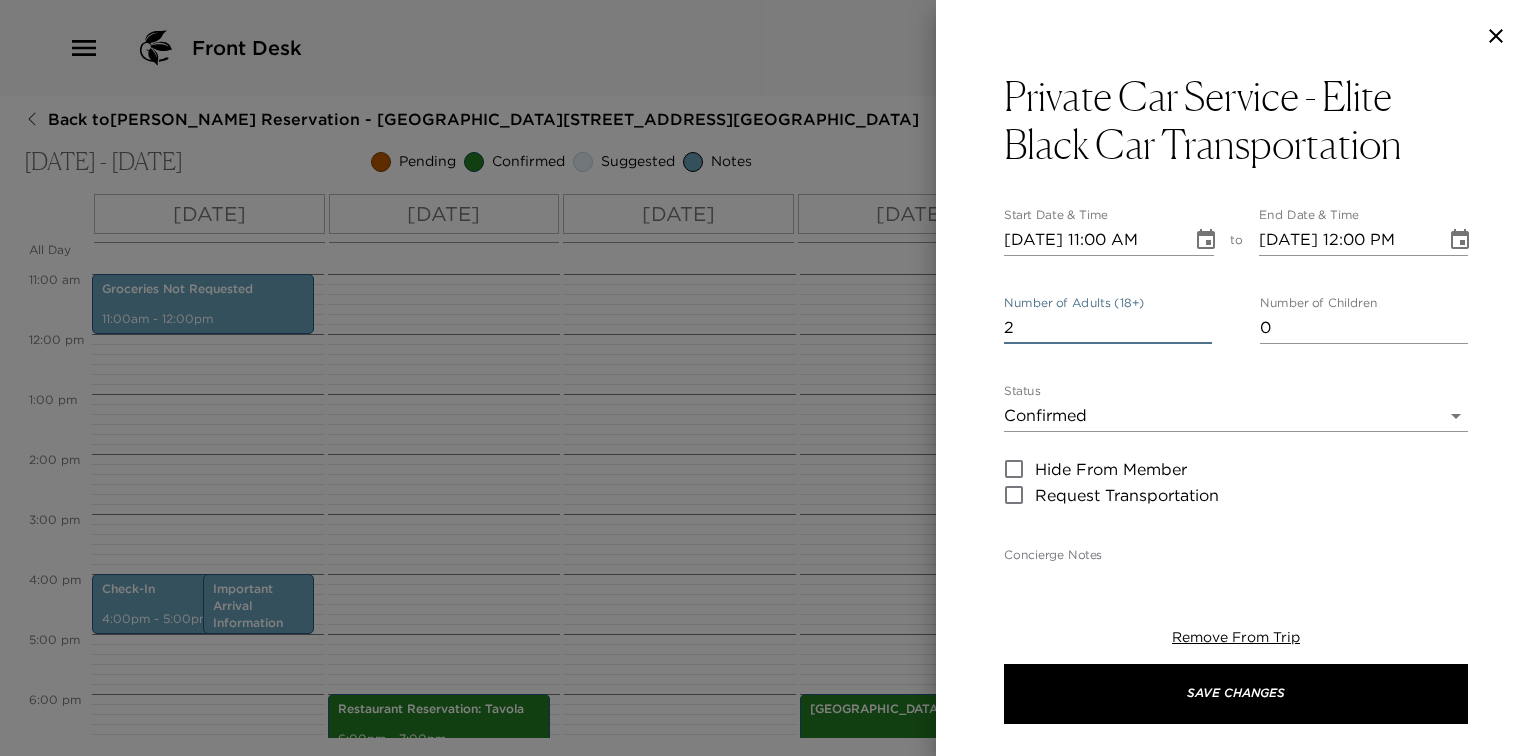 click 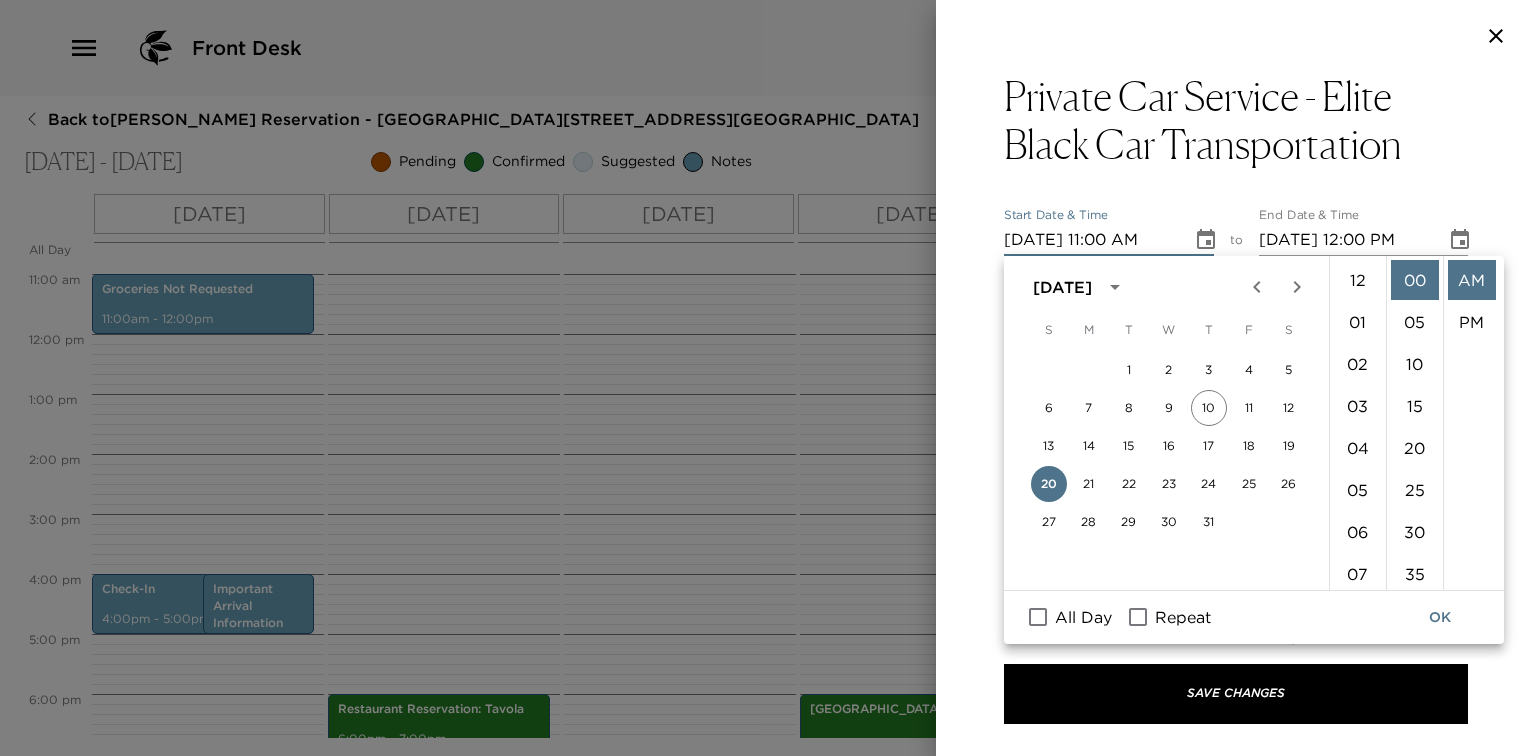 scroll, scrollTop: 461, scrollLeft: 0, axis: vertical 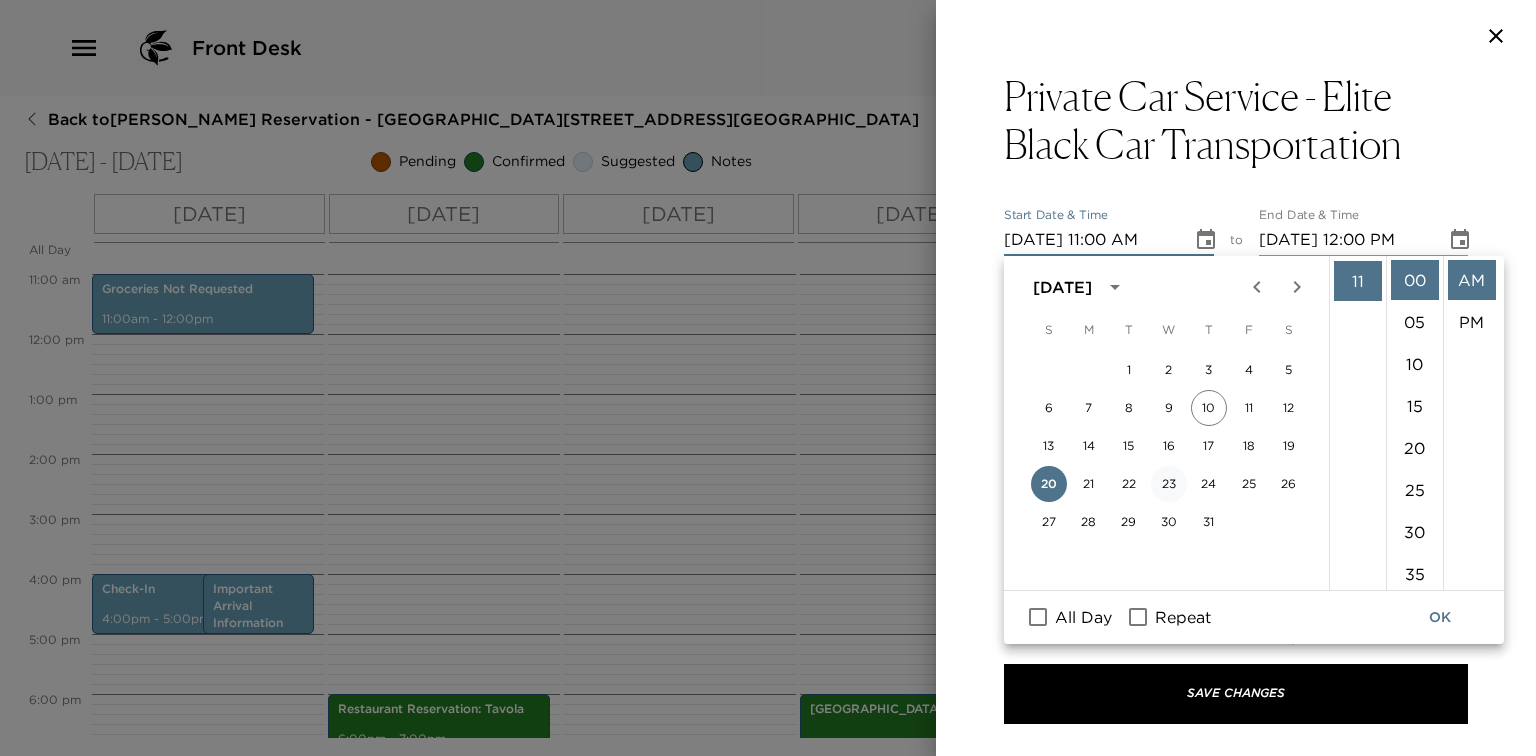 click on "23" at bounding box center (1169, 484) 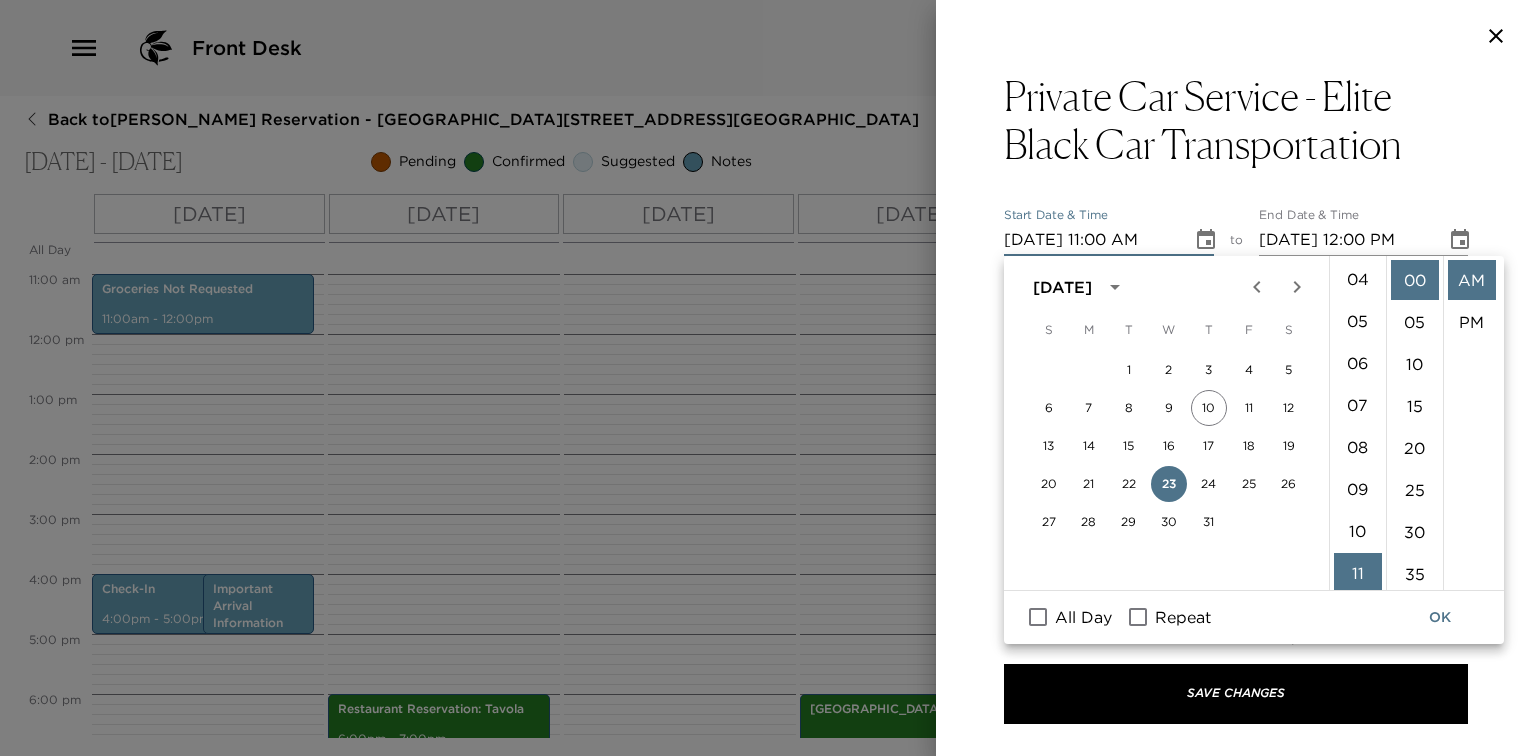 click on "00 05 10 15 20 25 30 35 40 45 50 55" at bounding box center [1414, 423] 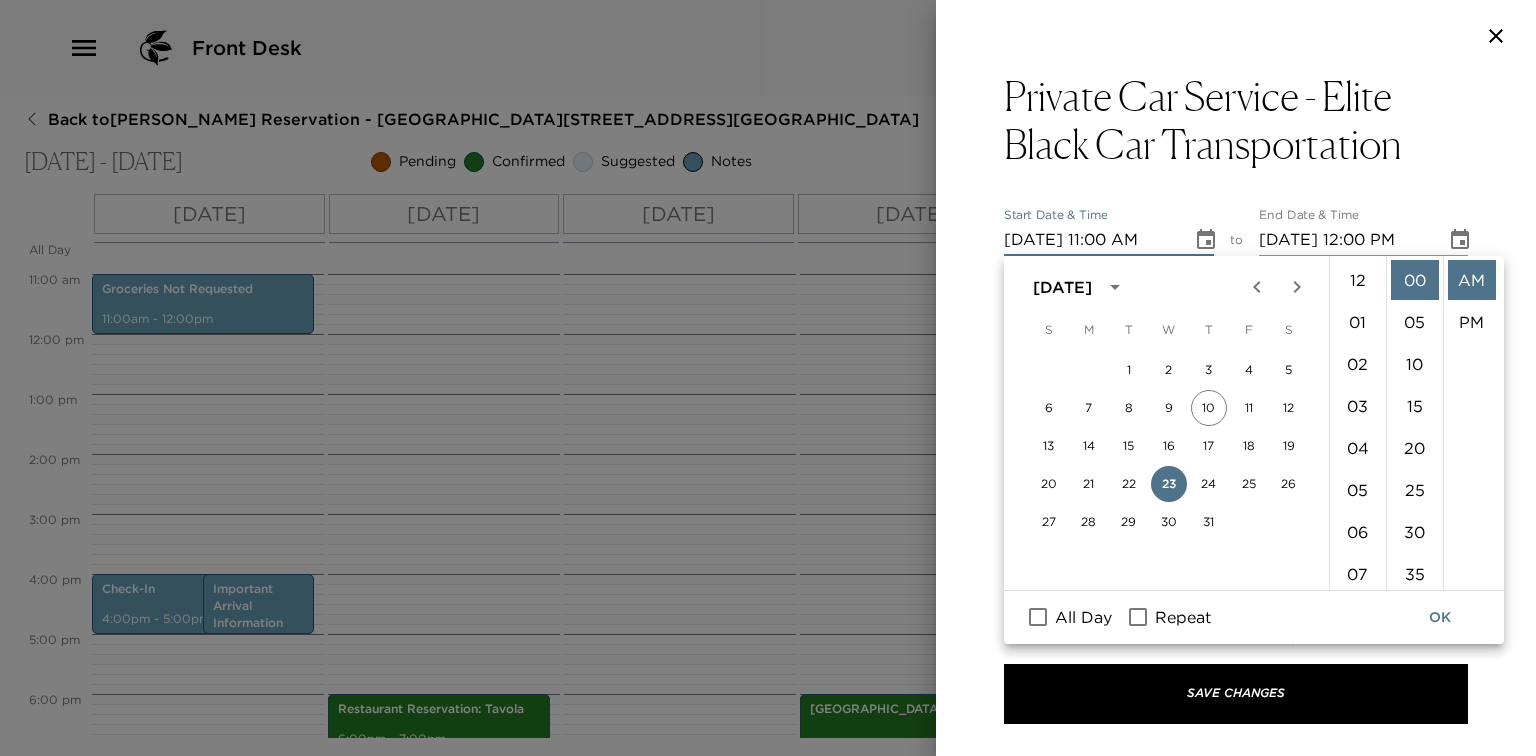 scroll, scrollTop: 0, scrollLeft: 0, axis: both 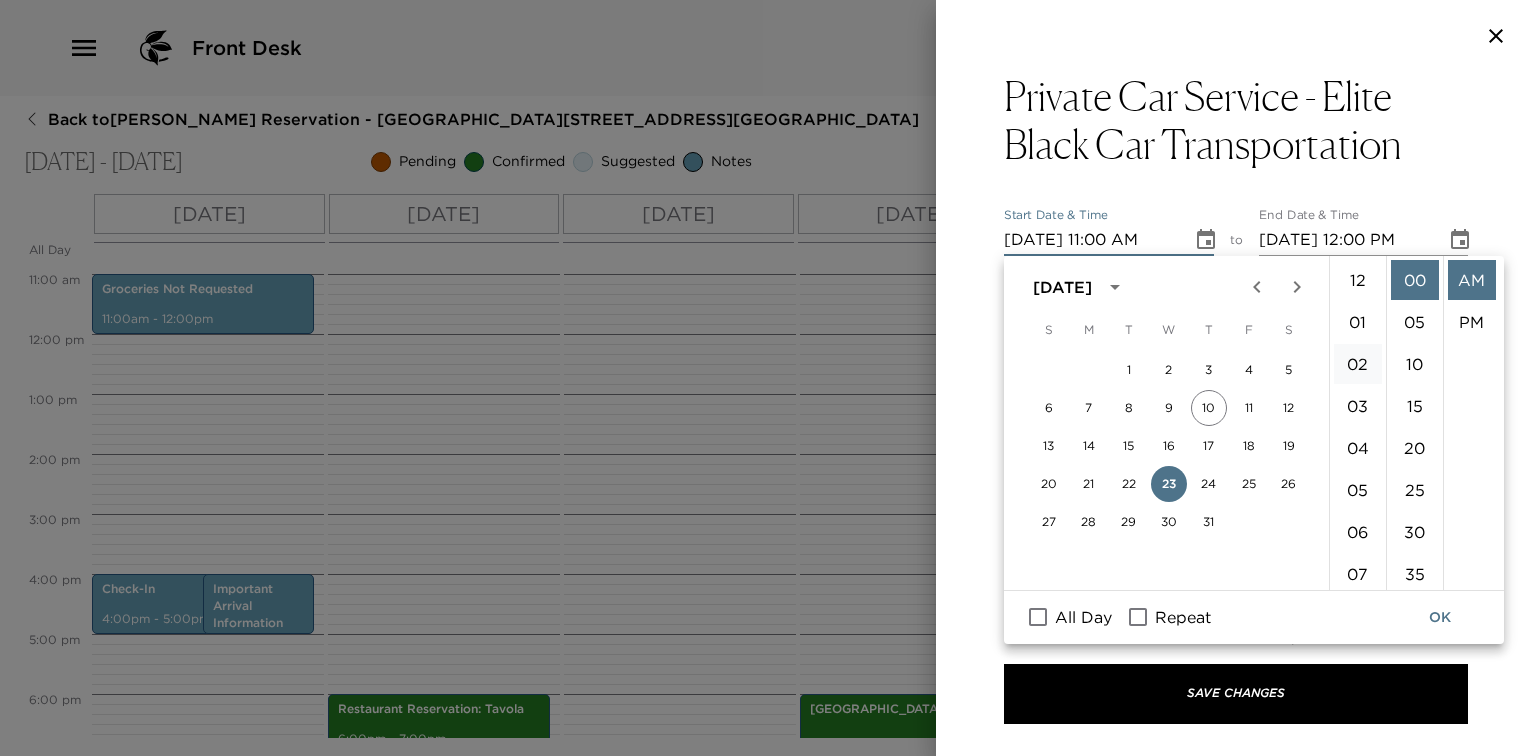 click on "02" at bounding box center (1358, 364) 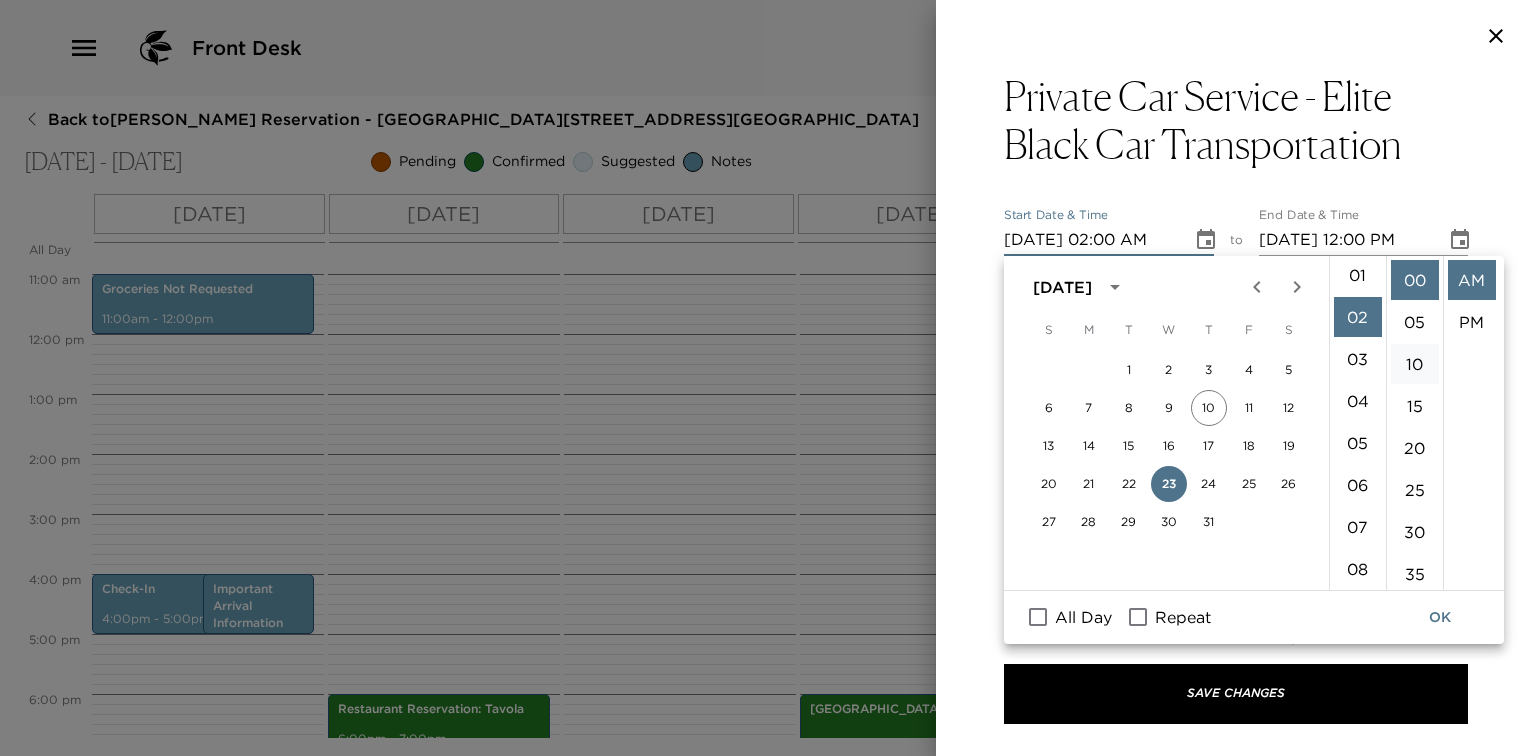 scroll, scrollTop: 84, scrollLeft: 0, axis: vertical 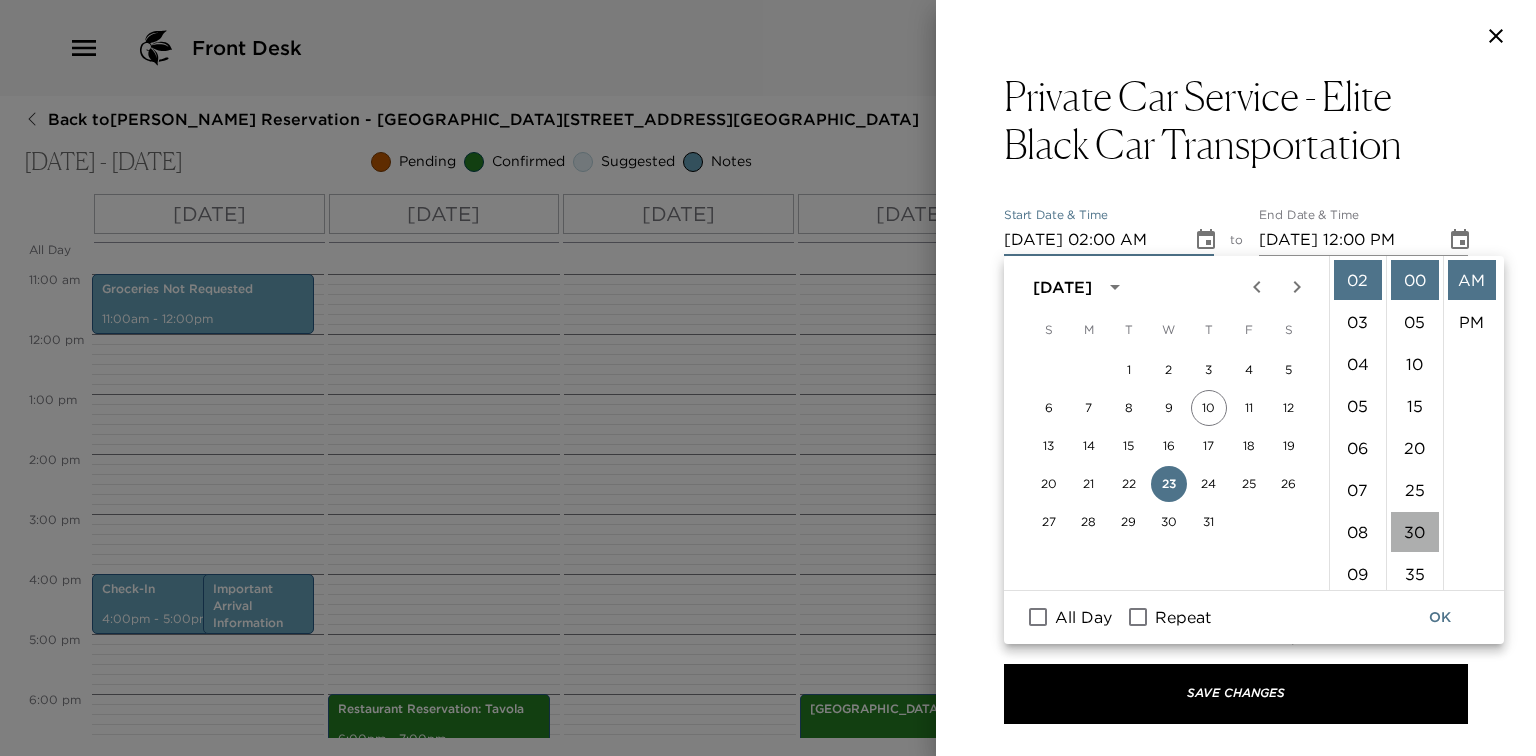 click on "30" at bounding box center (1415, 532) 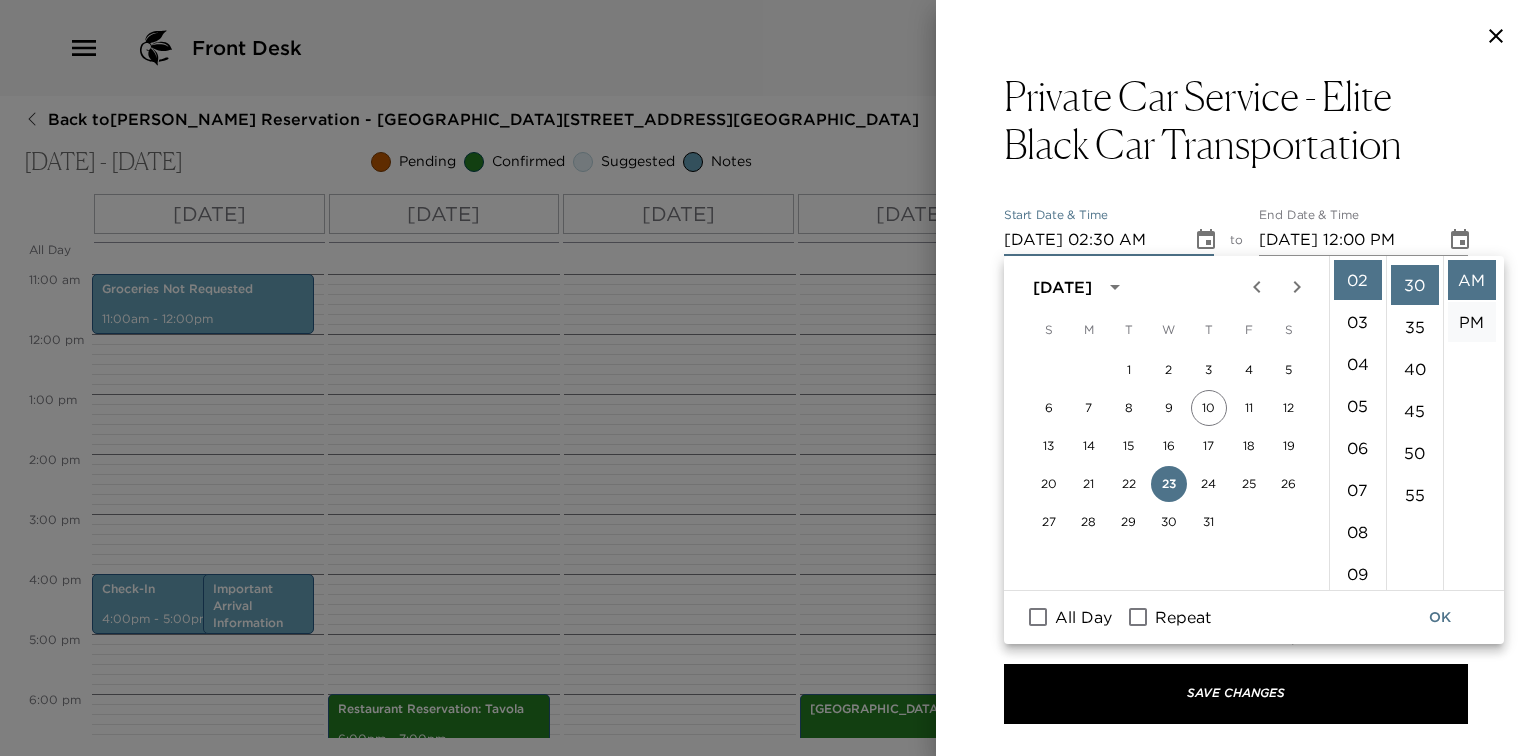 scroll, scrollTop: 252, scrollLeft: 0, axis: vertical 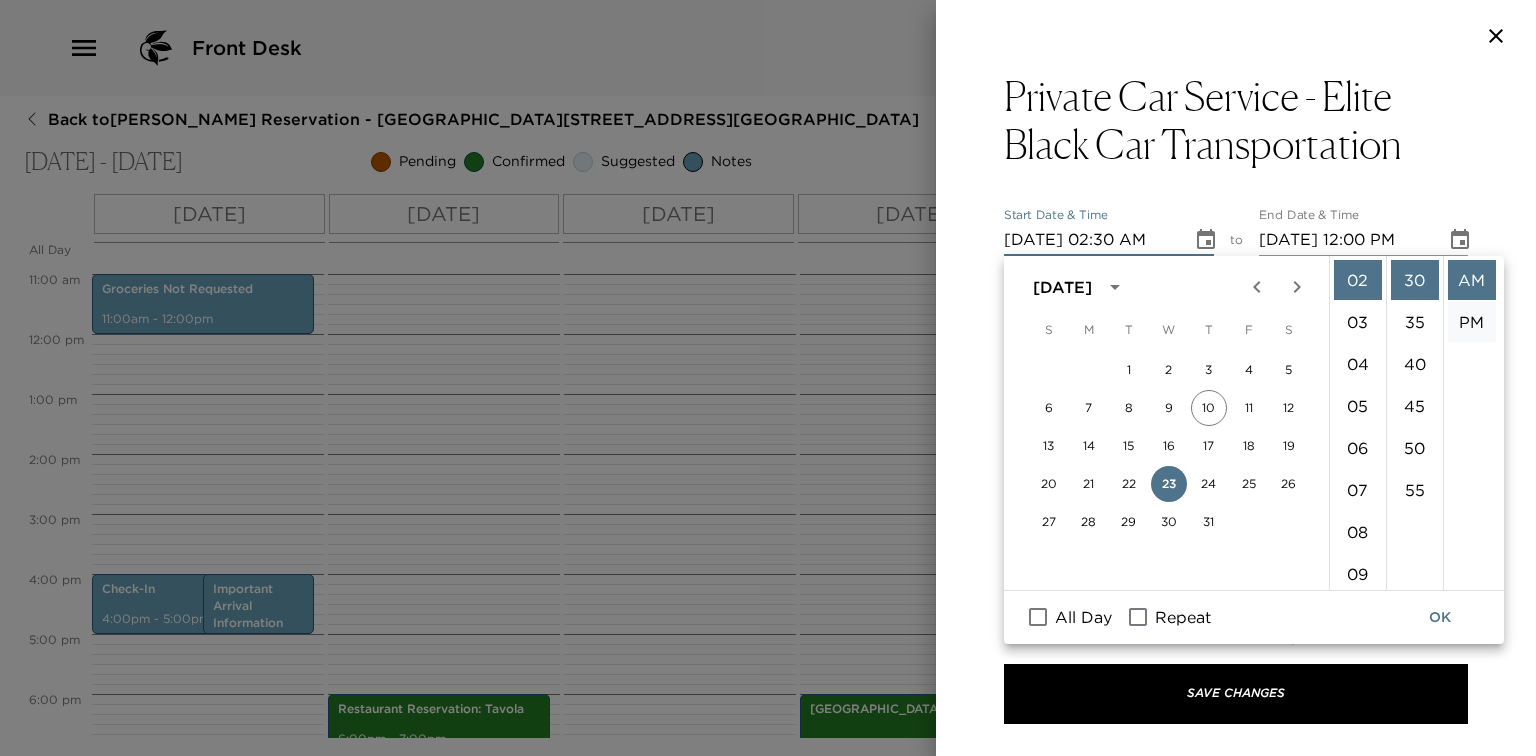 click on "PM" at bounding box center (1472, 322) 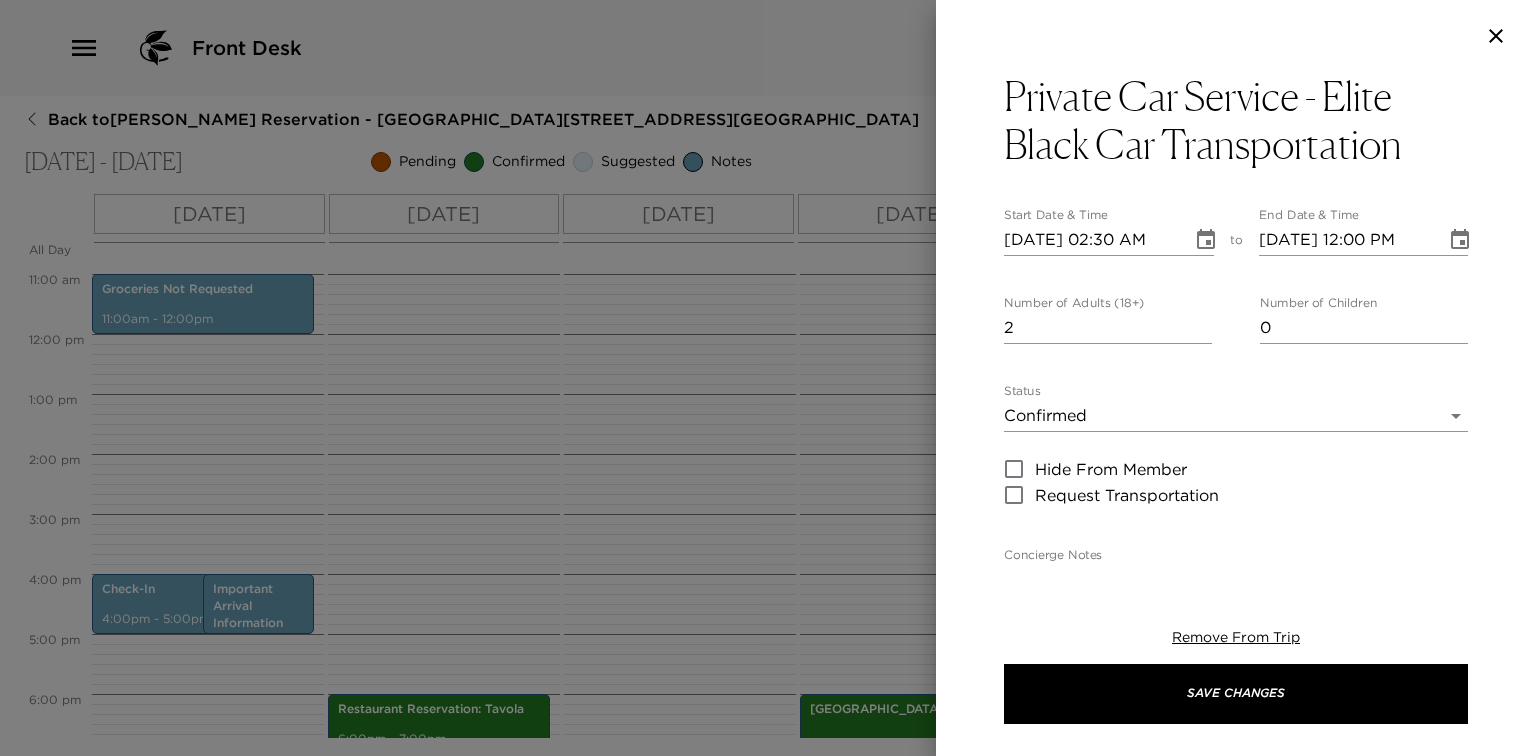 type on "[DATE] 02:30 PM" 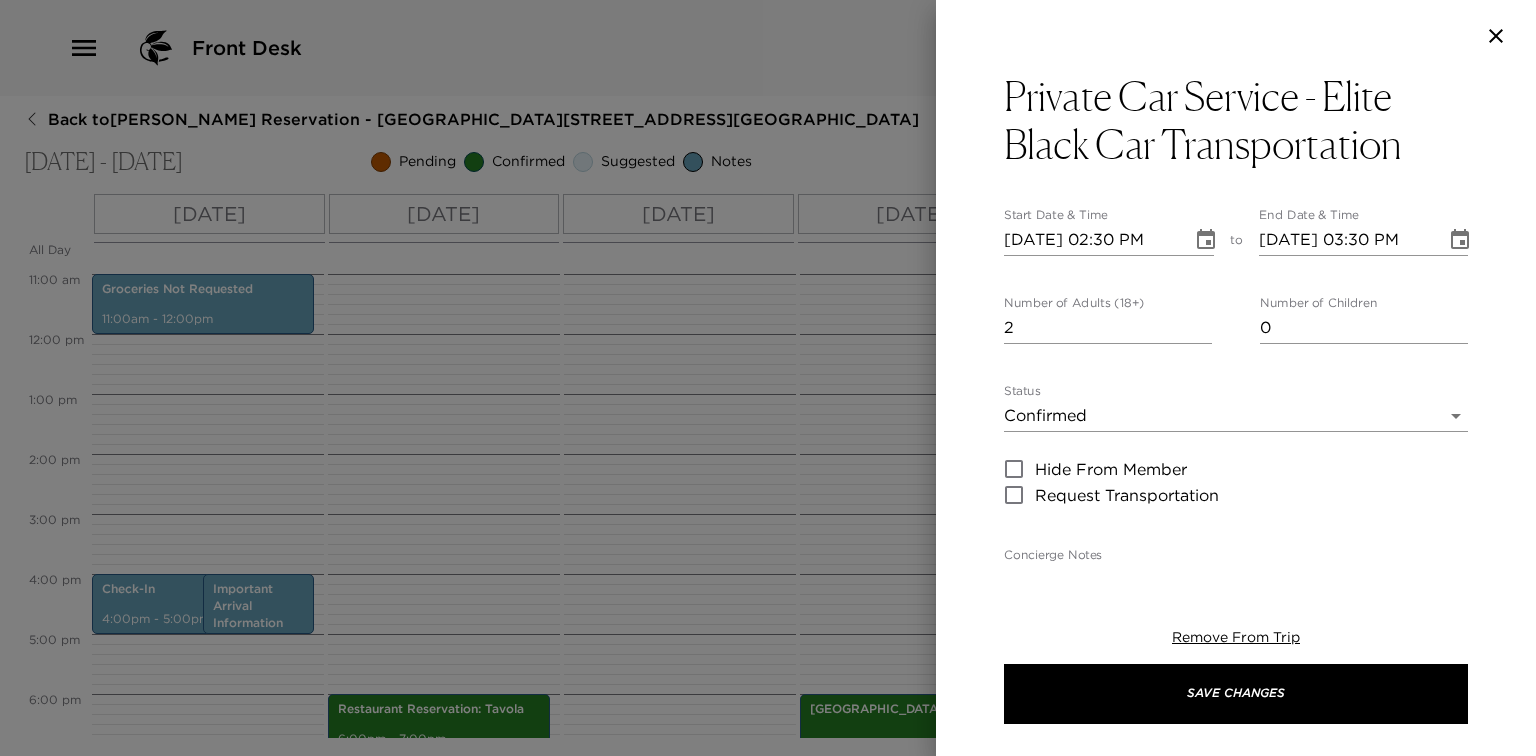 scroll, scrollTop: 41, scrollLeft: 0, axis: vertical 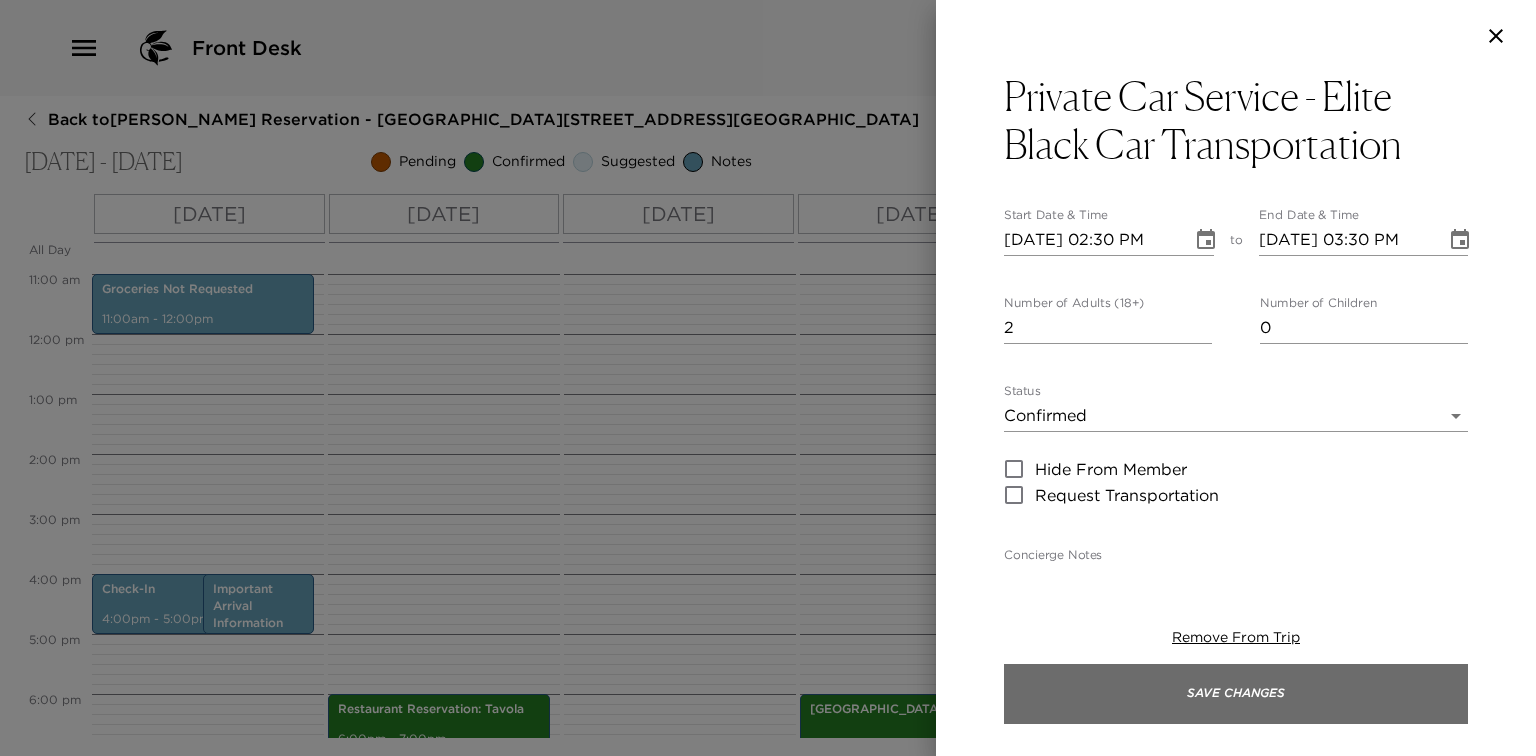 click on "Save Changes" at bounding box center [1236, 694] 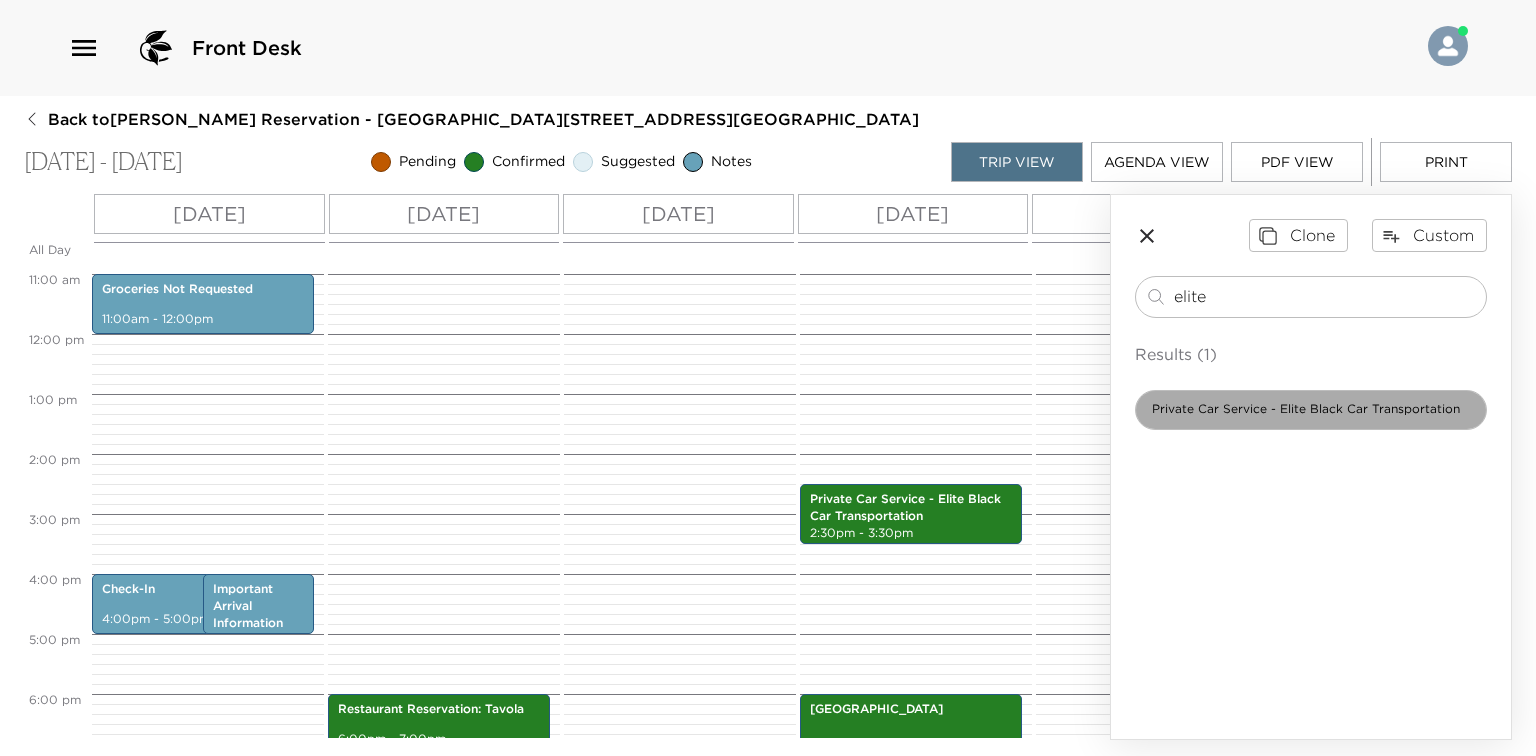 click on "Private Car Service - Elite Black Car Transportation" at bounding box center [1311, 410] 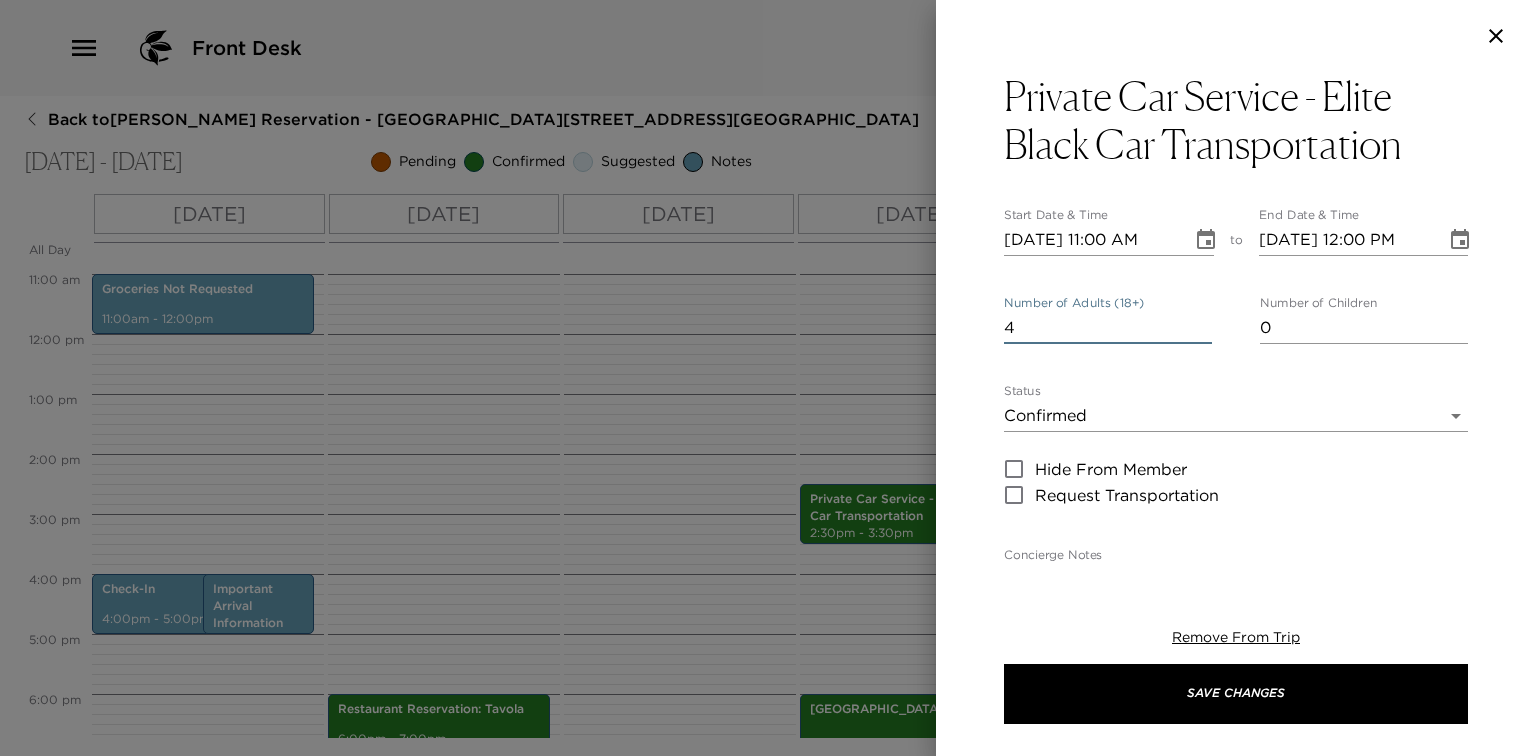drag, startPoint x: 1198, startPoint y: 320, endPoint x: 1197, endPoint y: 287, distance: 33.01515 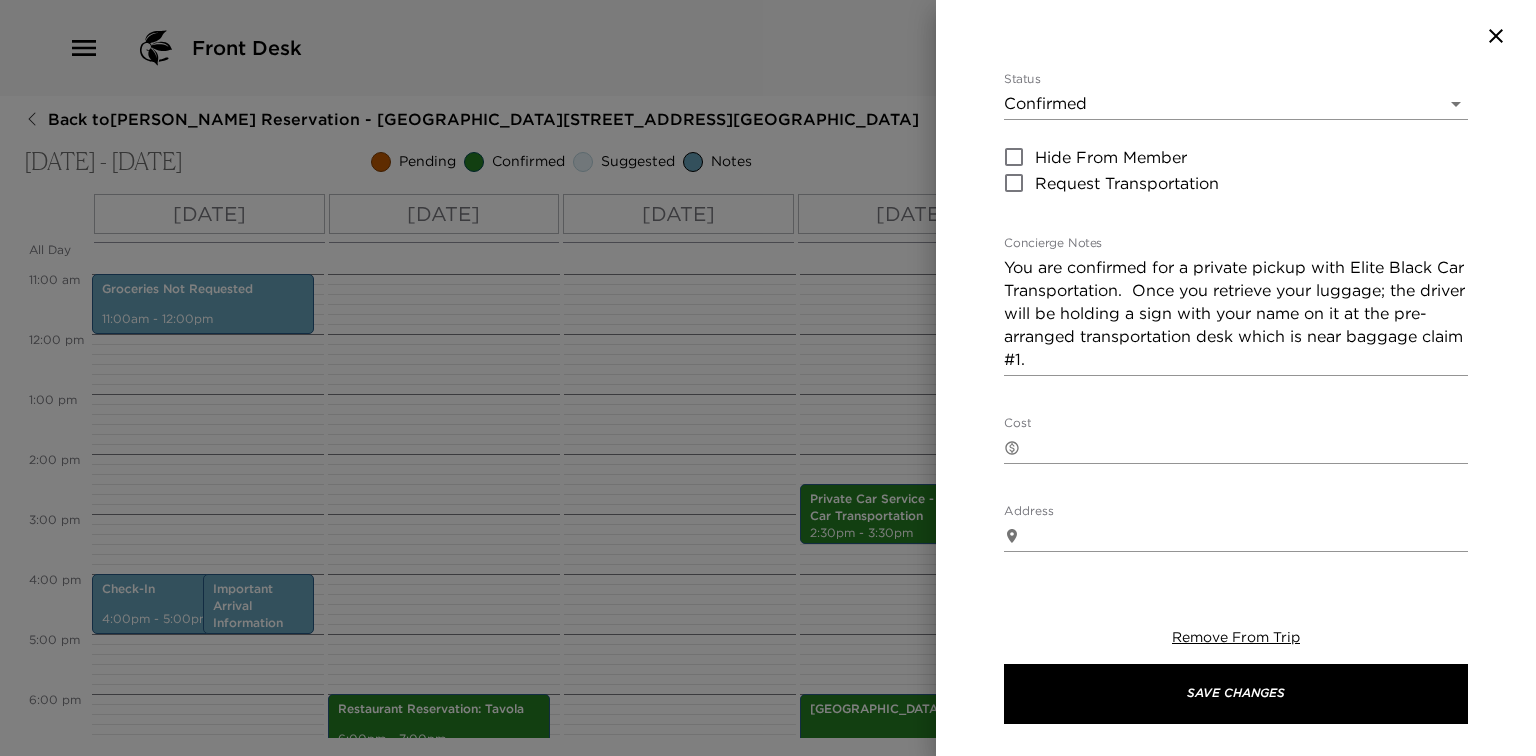 scroll, scrollTop: 188, scrollLeft: 0, axis: vertical 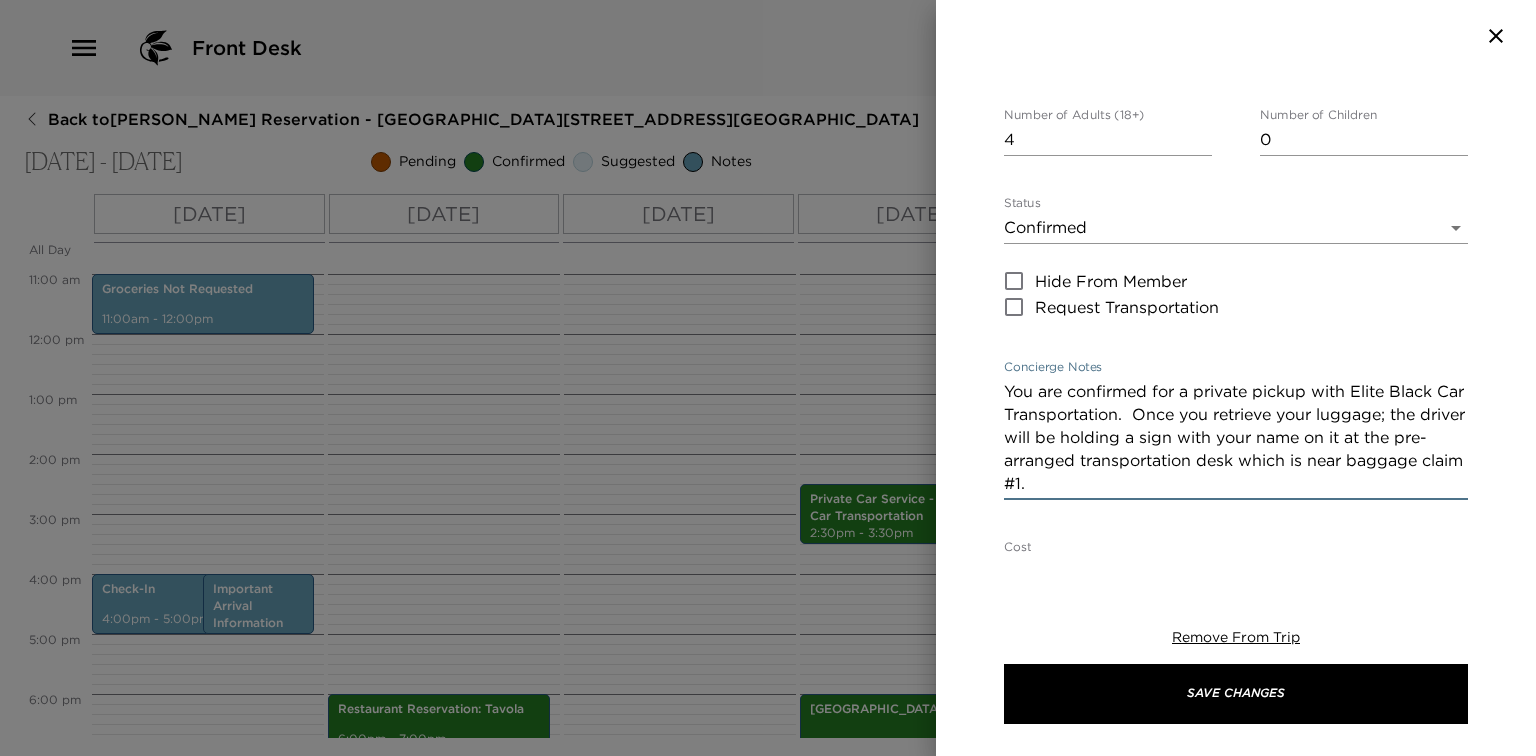 click on "You are confirmed for a private pickup with Elite Black Car Transportation.  Once you retrieve your luggage; the driver will be holding a sign with your name on it at the pre-arranged transportation desk which is near baggage claim #1." at bounding box center [1236, 437] 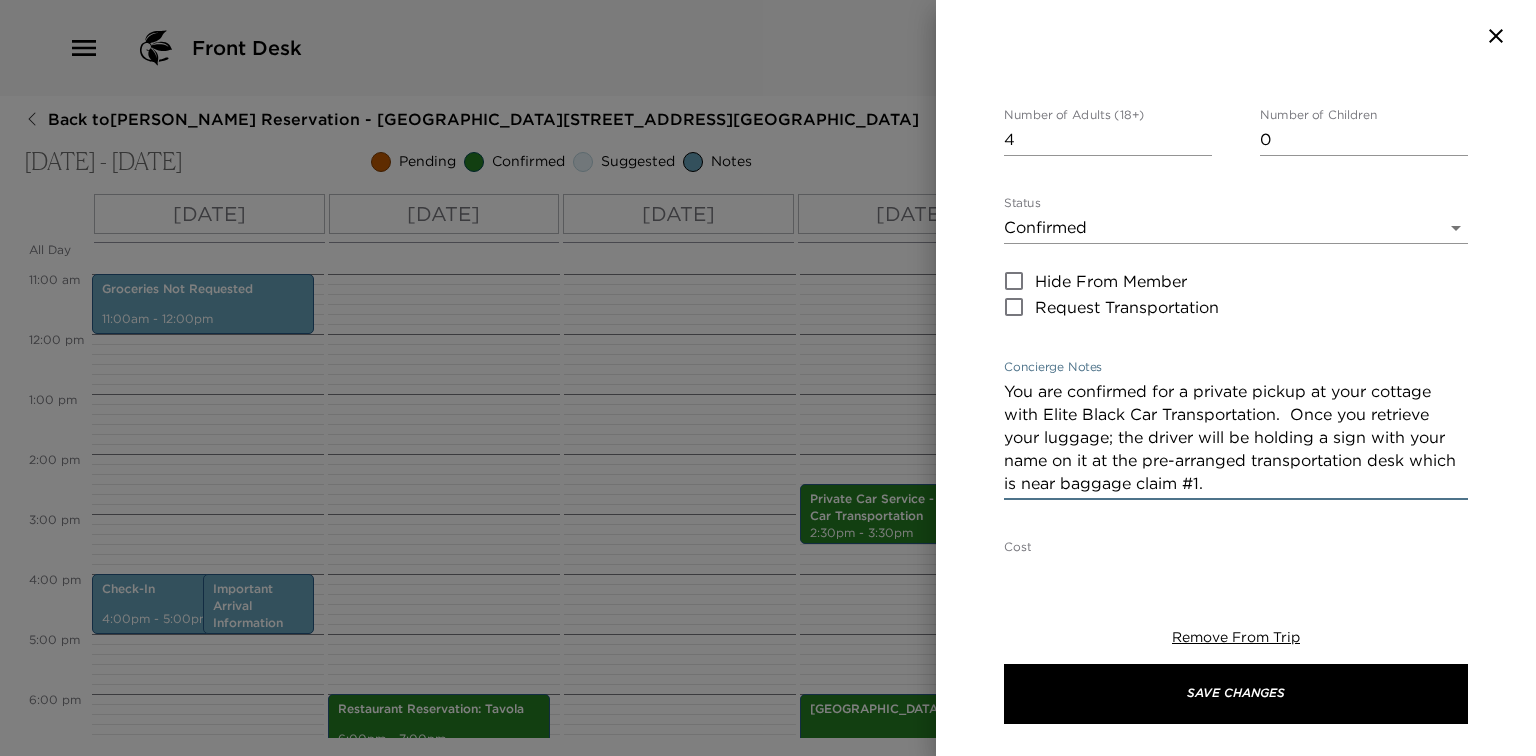 drag, startPoint x: 1374, startPoint y: 417, endPoint x: 1313, endPoint y: 491, distance: 95.90099 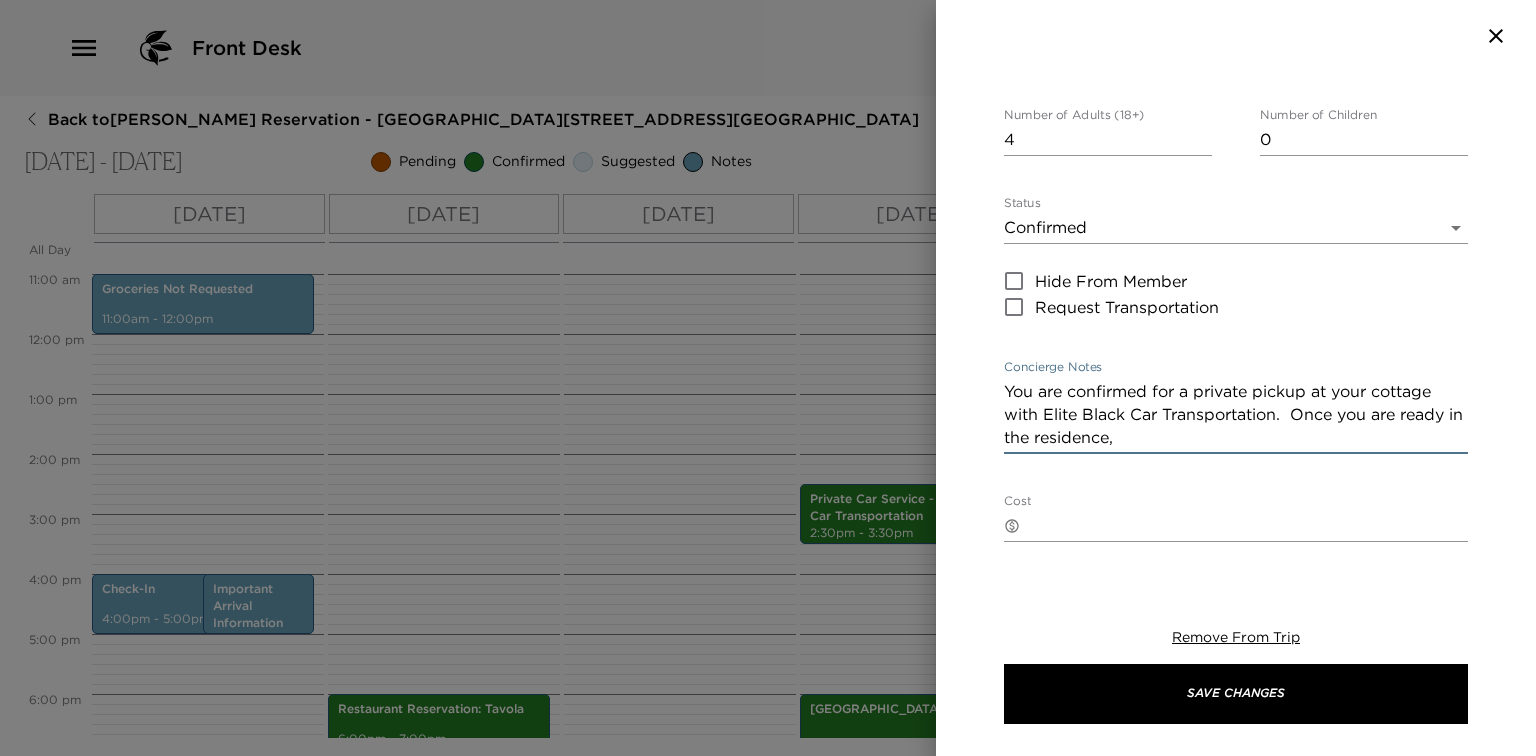 click on "You are confirmed for a private pickup at your cottage with Elite Black Car Transportation.  Once you are ready in the residence," at bounding box center (1236, 414) 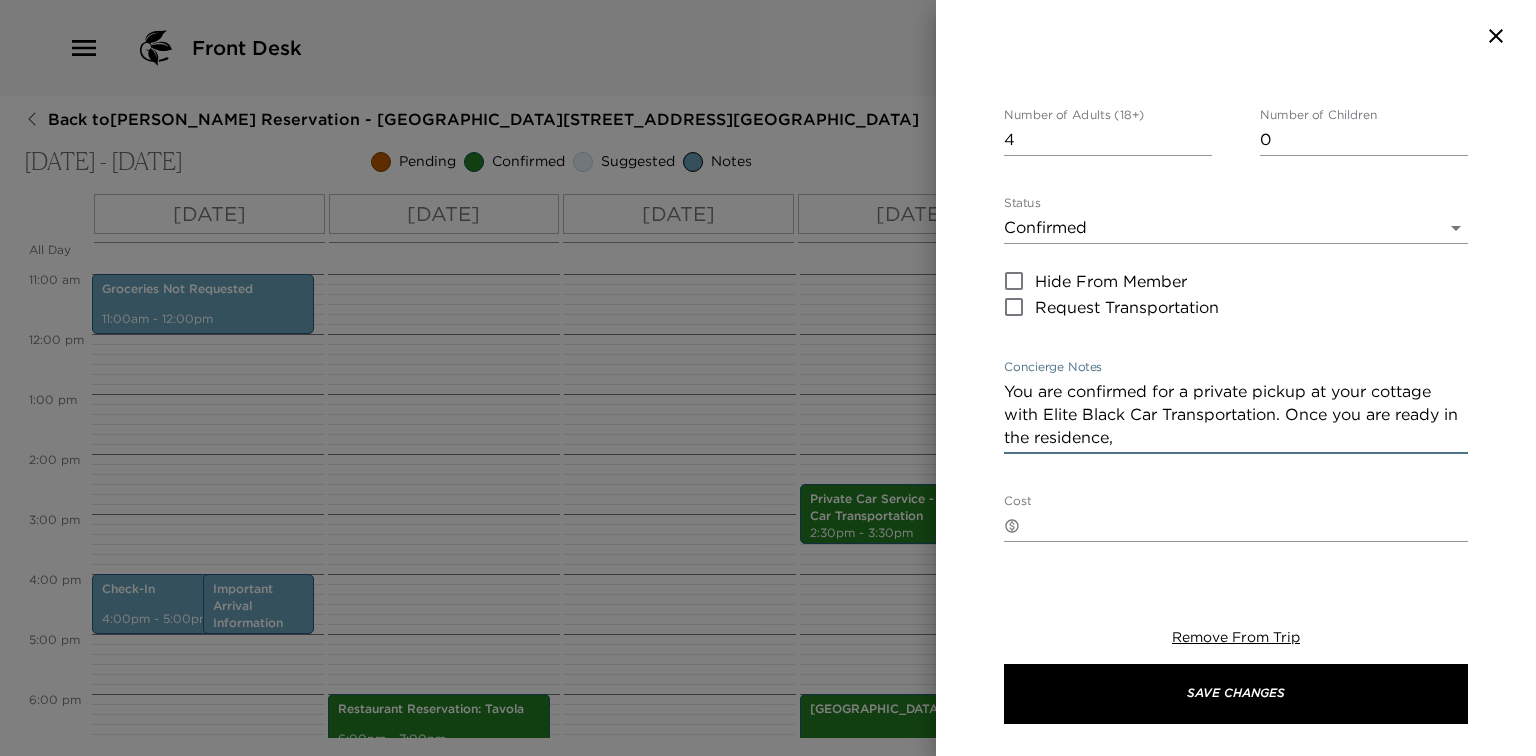 click on "You are confirmed for a private pickup at your cottage with Elite Black Car Transportation. Once you are ready in the residence," at bounding box center [1236, 414] 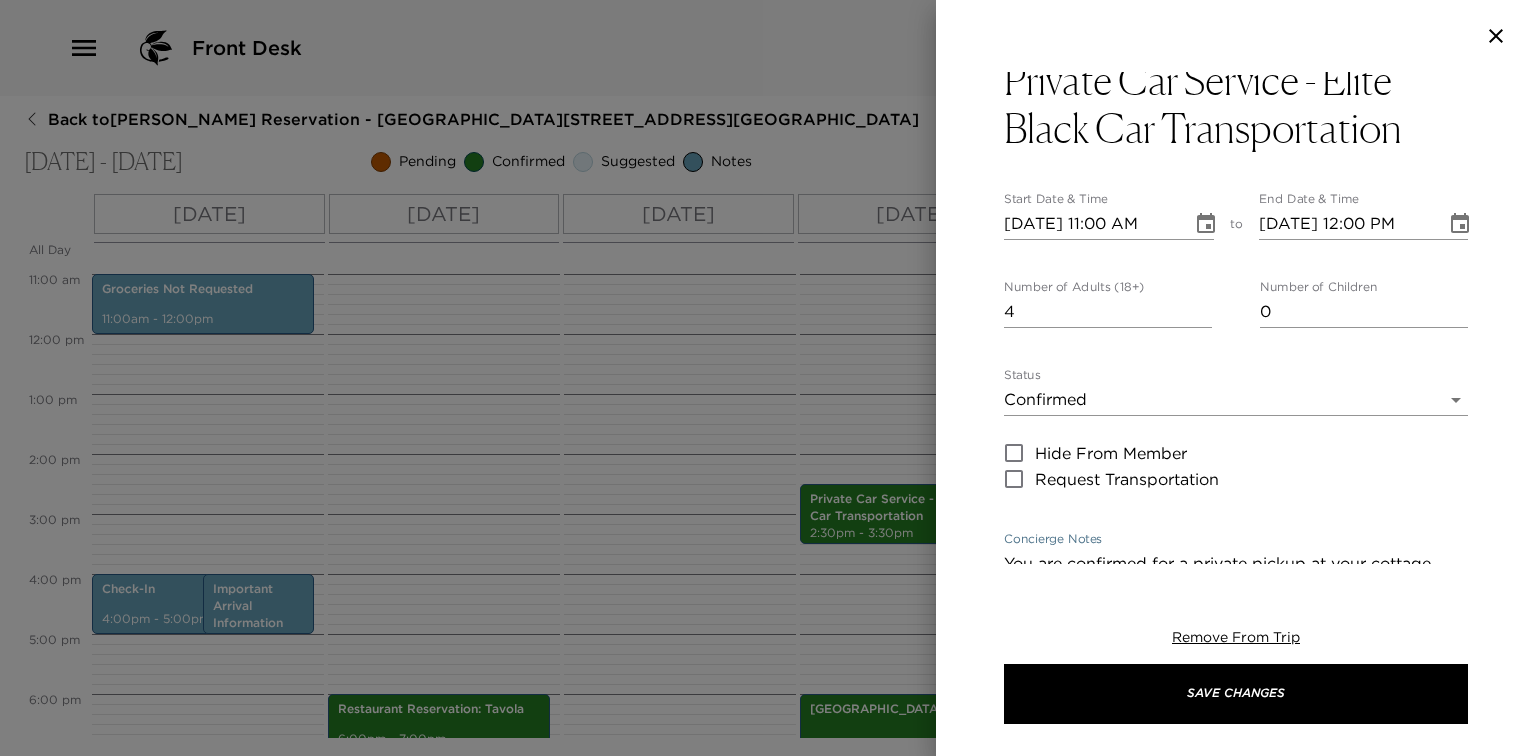 scroll, scrollTop: 0, scrollLeft: 0, axis: both 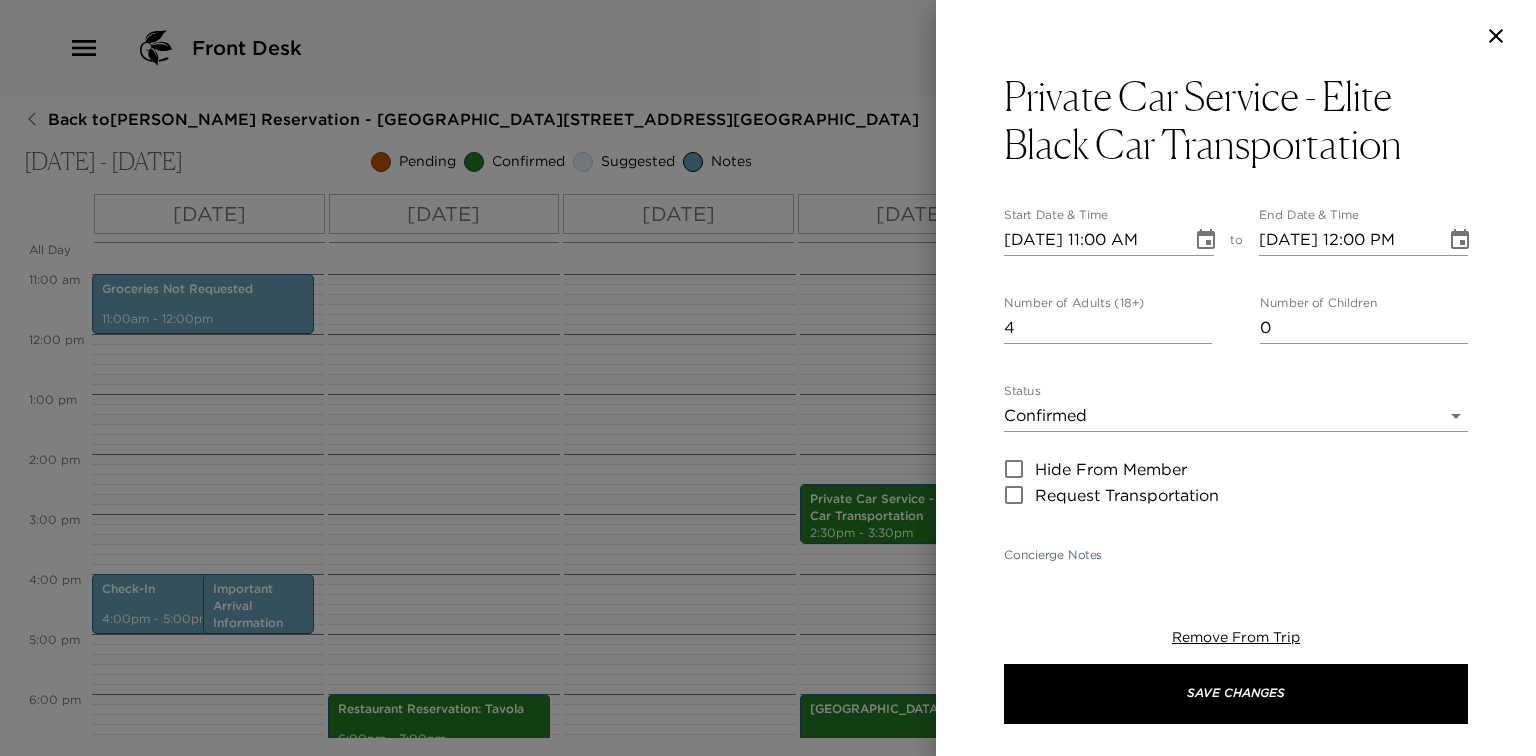 type on "You are confirmed for a private pickup at your cottage with Elite Black Car Transportation. Once you are ready in the residence, the driver will park outside and call you." 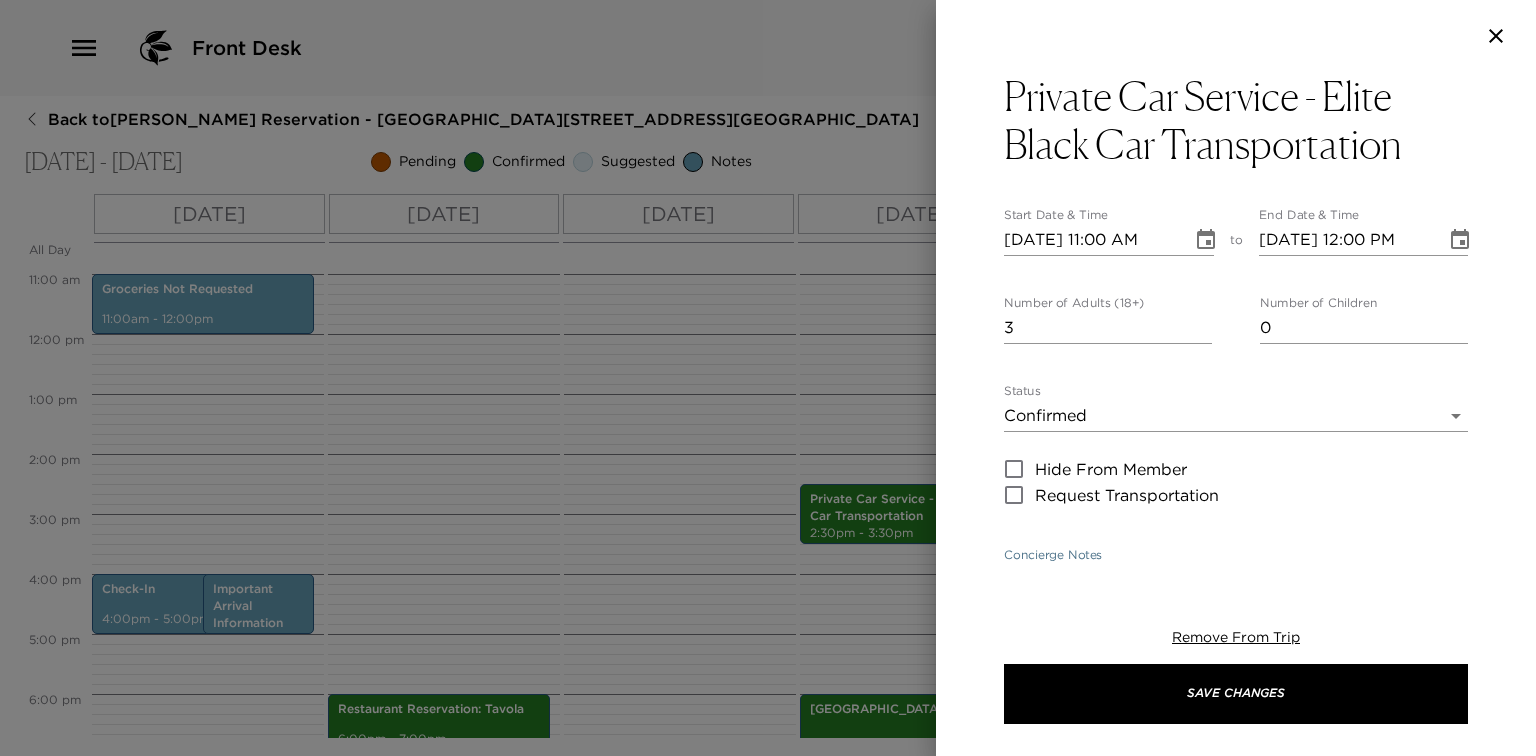 click on "3" at bounding box center (1108, 328) 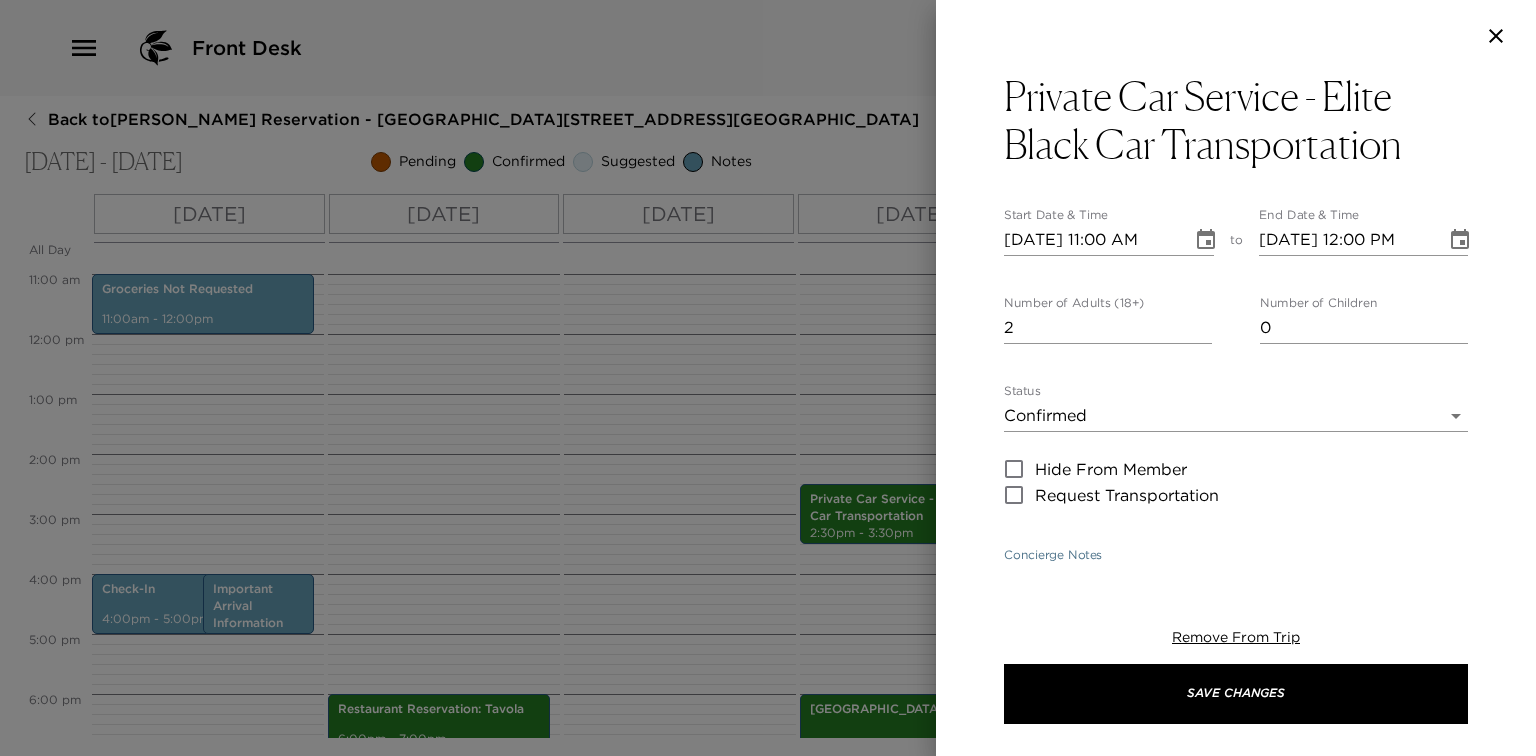 type on "2" 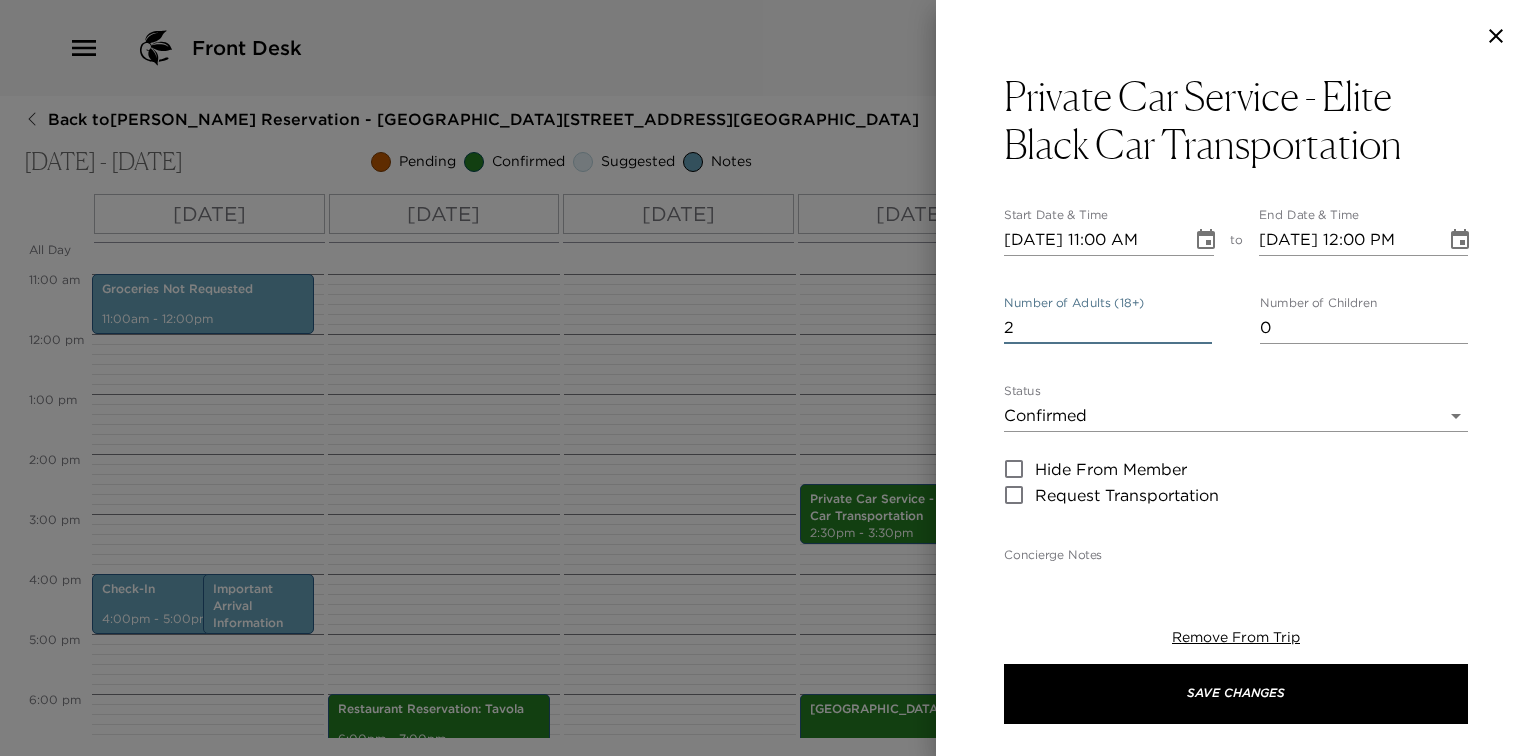 click at bounding box center [1206, 240] 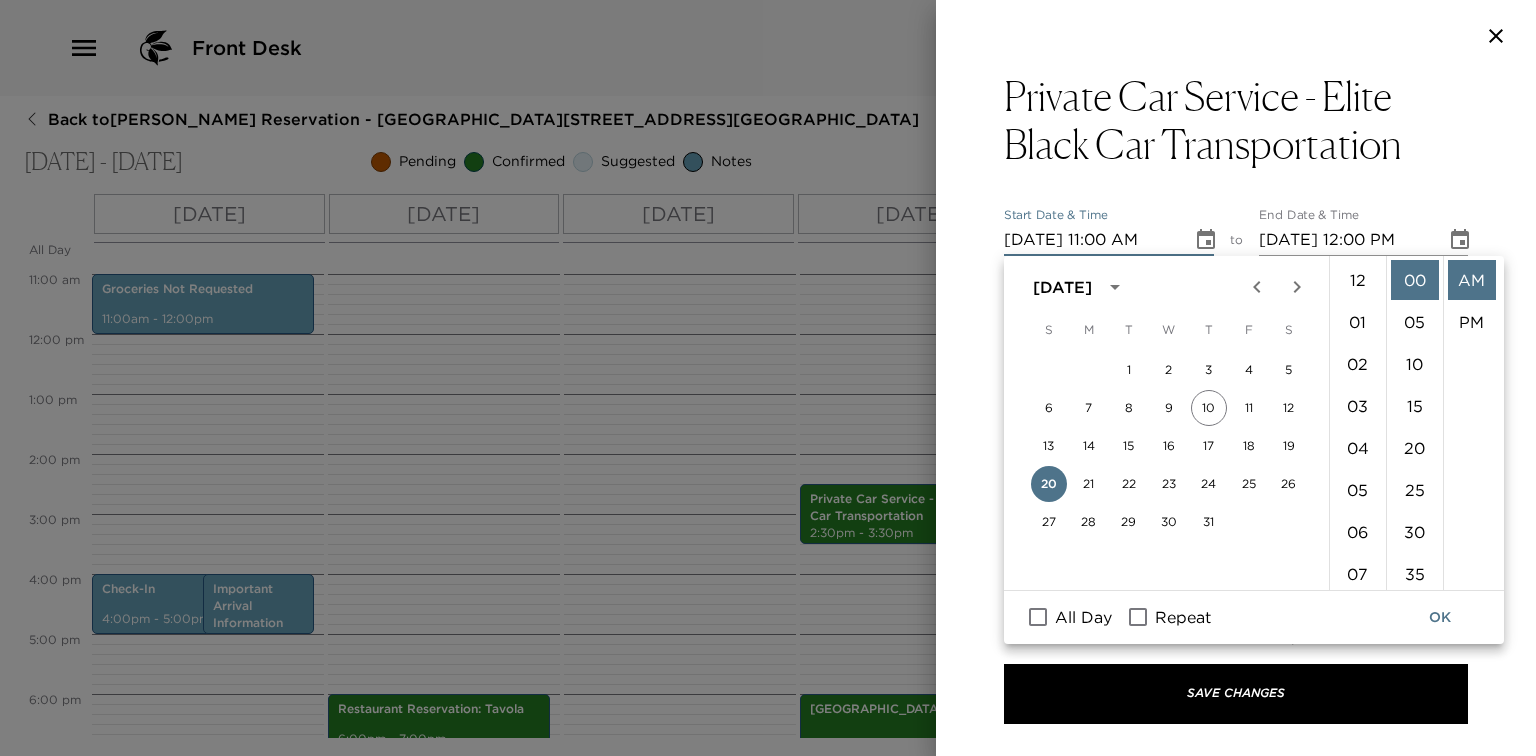 scroll, scrollTop: 461, scrollLeft: 0, axis: vertical 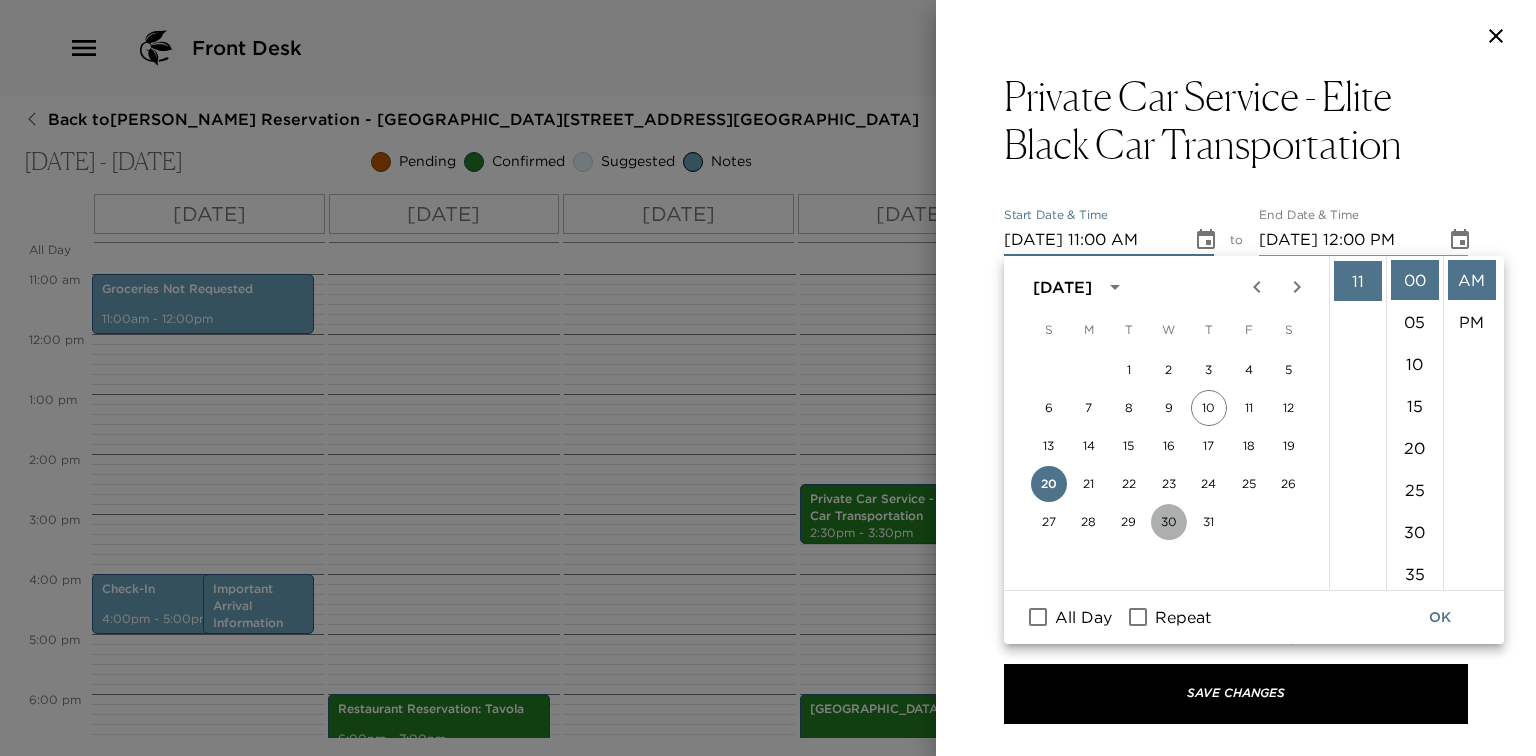 click on "30" at bounding box center [1169, 522] 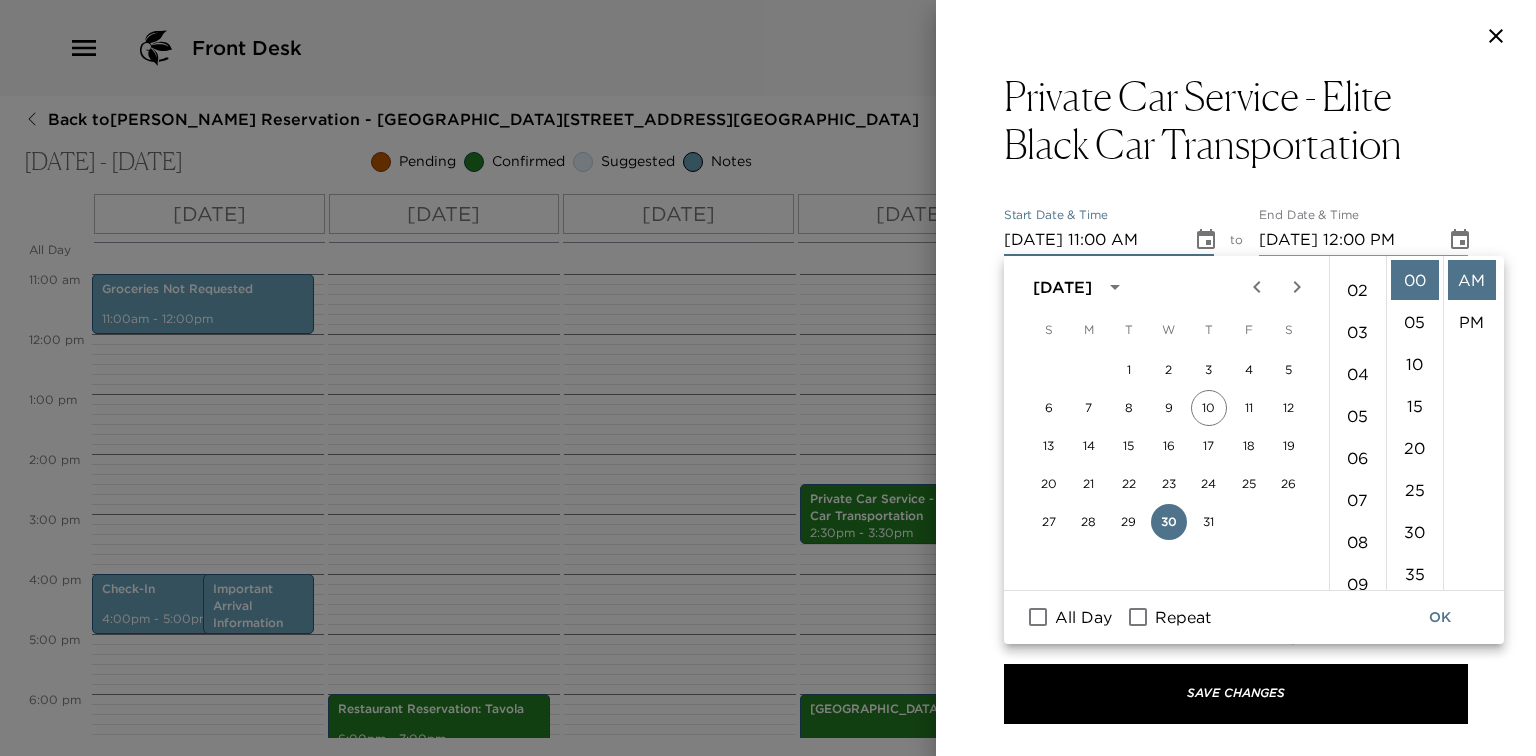 scroll, scrollTop: 0, scrollLeft: 0, axis: both 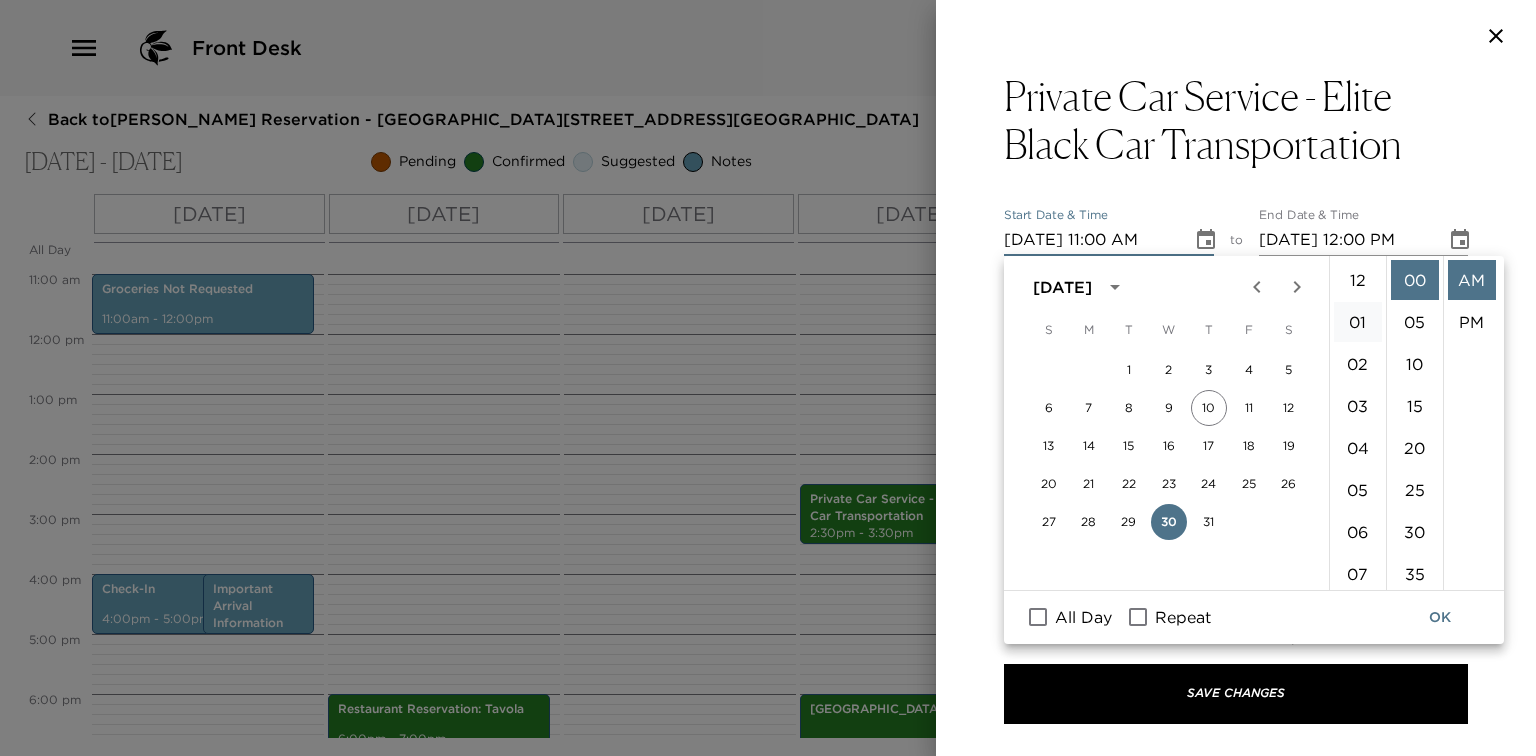 click on "01" at bounding box center (1358, 322) 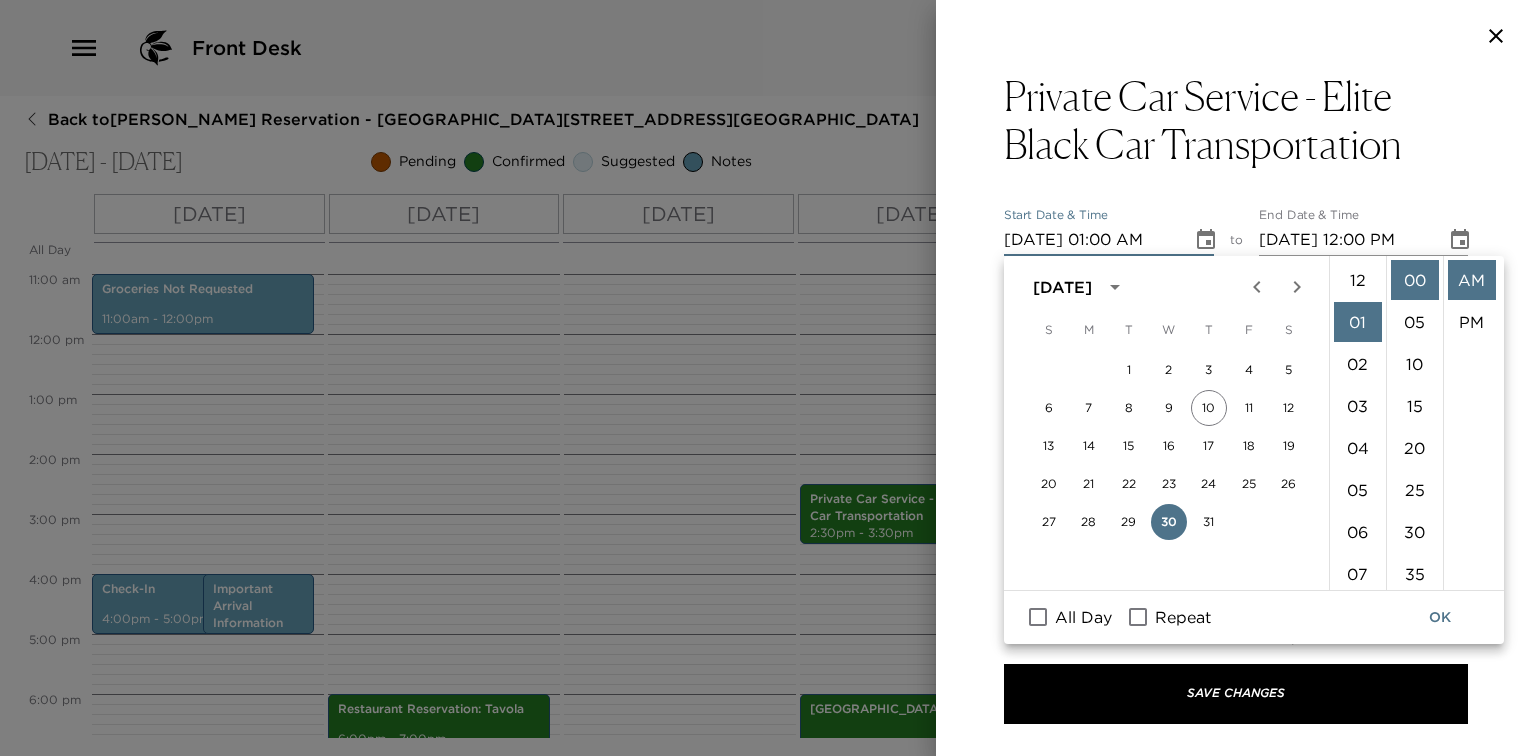 scroll, scrollTop: 42, scrollLeft: 0, axis: vertical 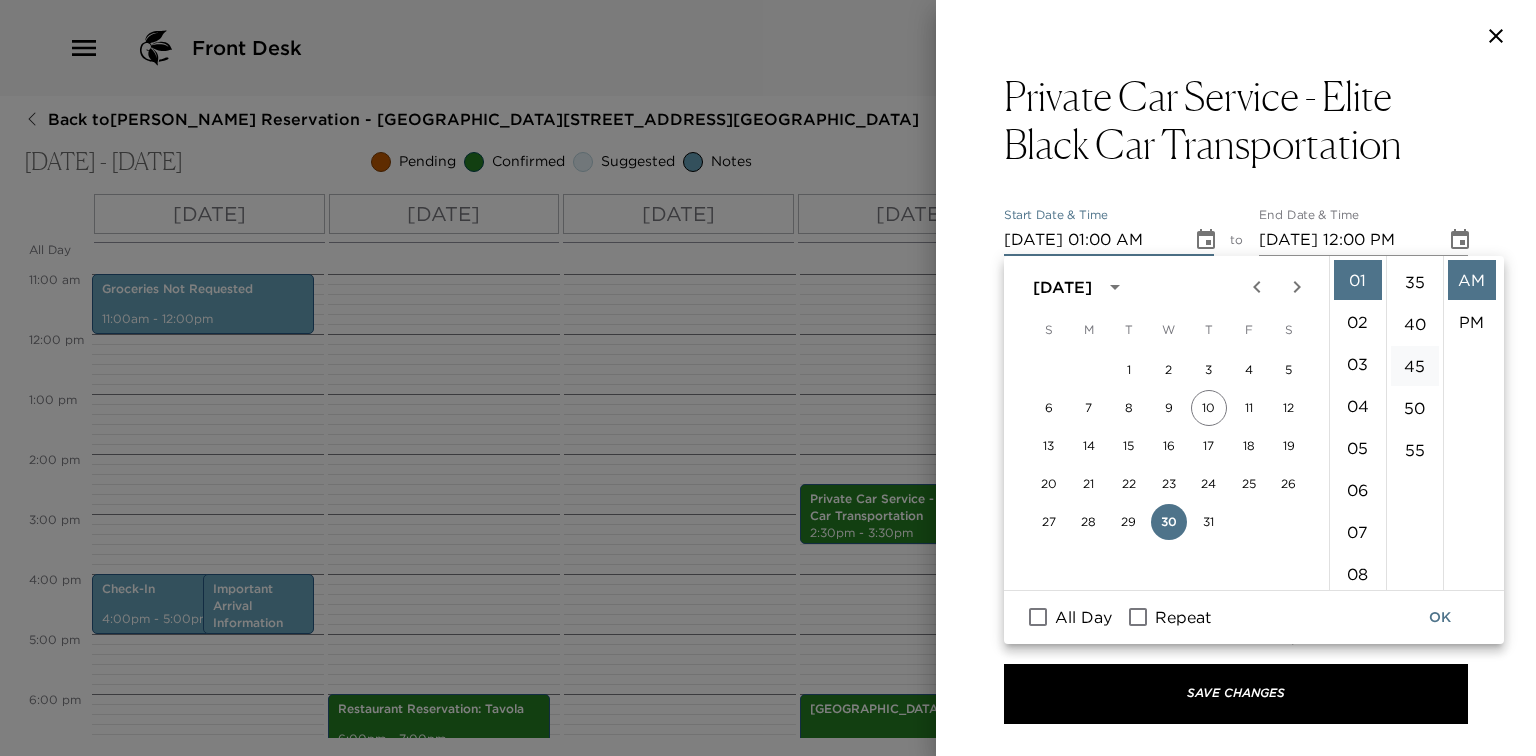 click on "45" at bounding box center [1415, 366] 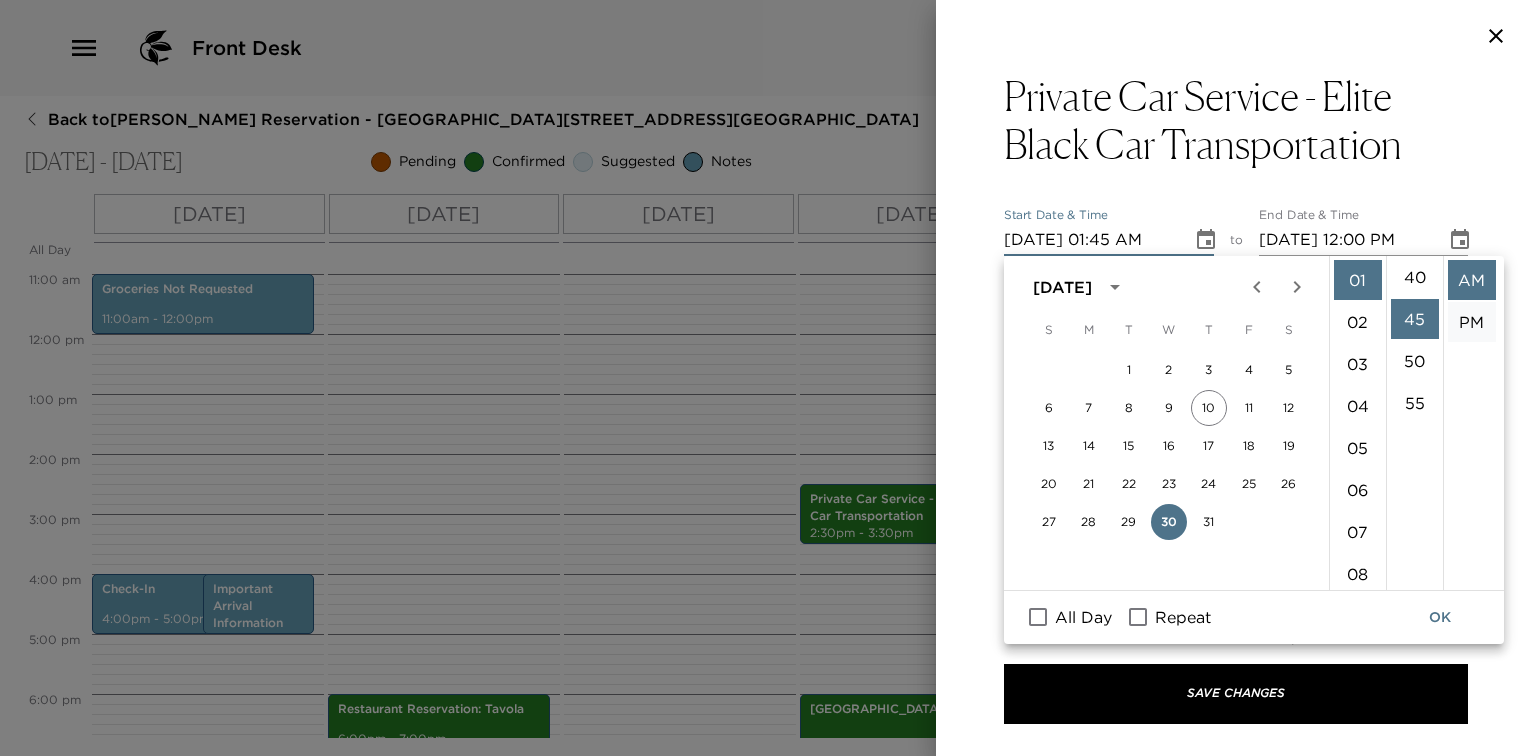 scroll, scrollTop: 378, scrollLeft: 0, axis: vertical 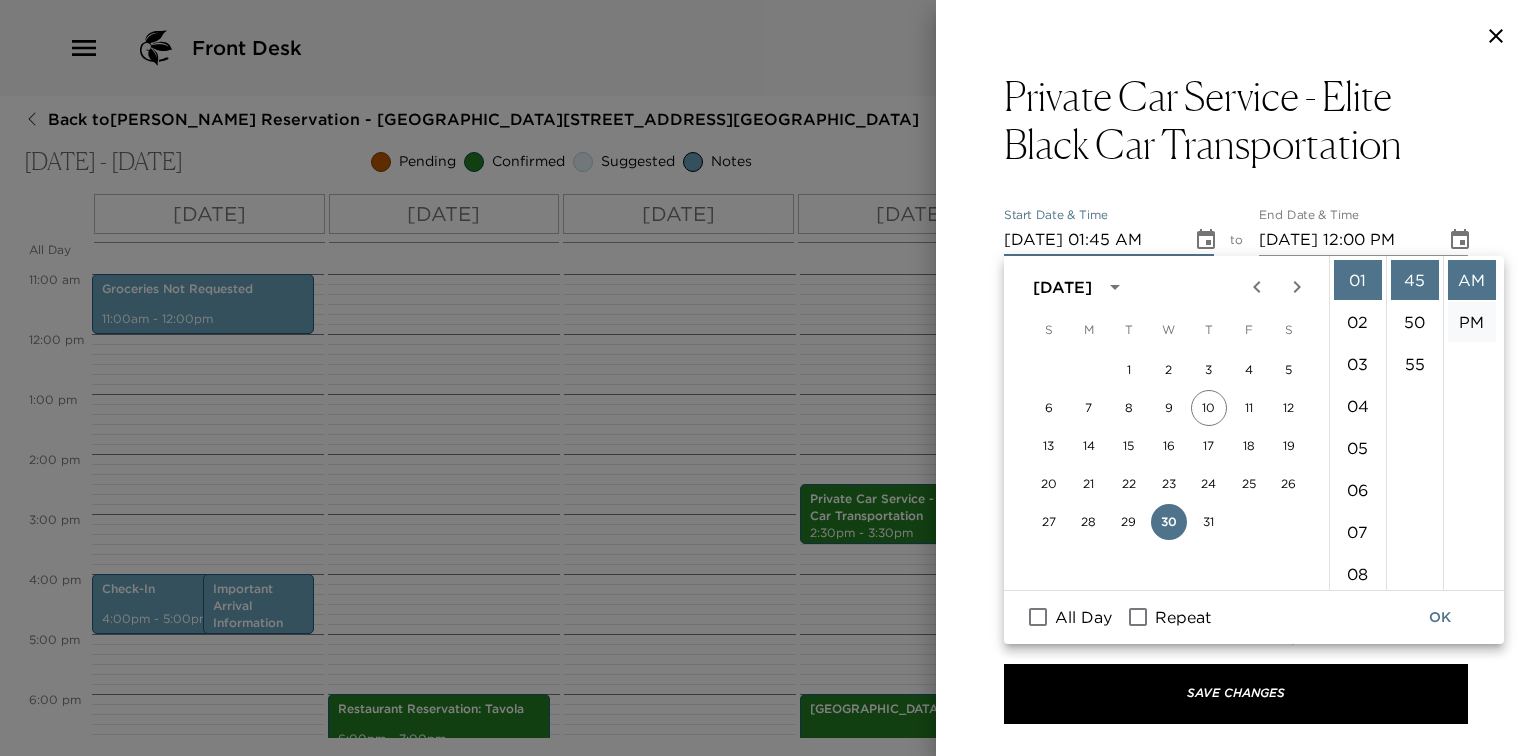 click on "PM" at bounding box center (1472, 322) 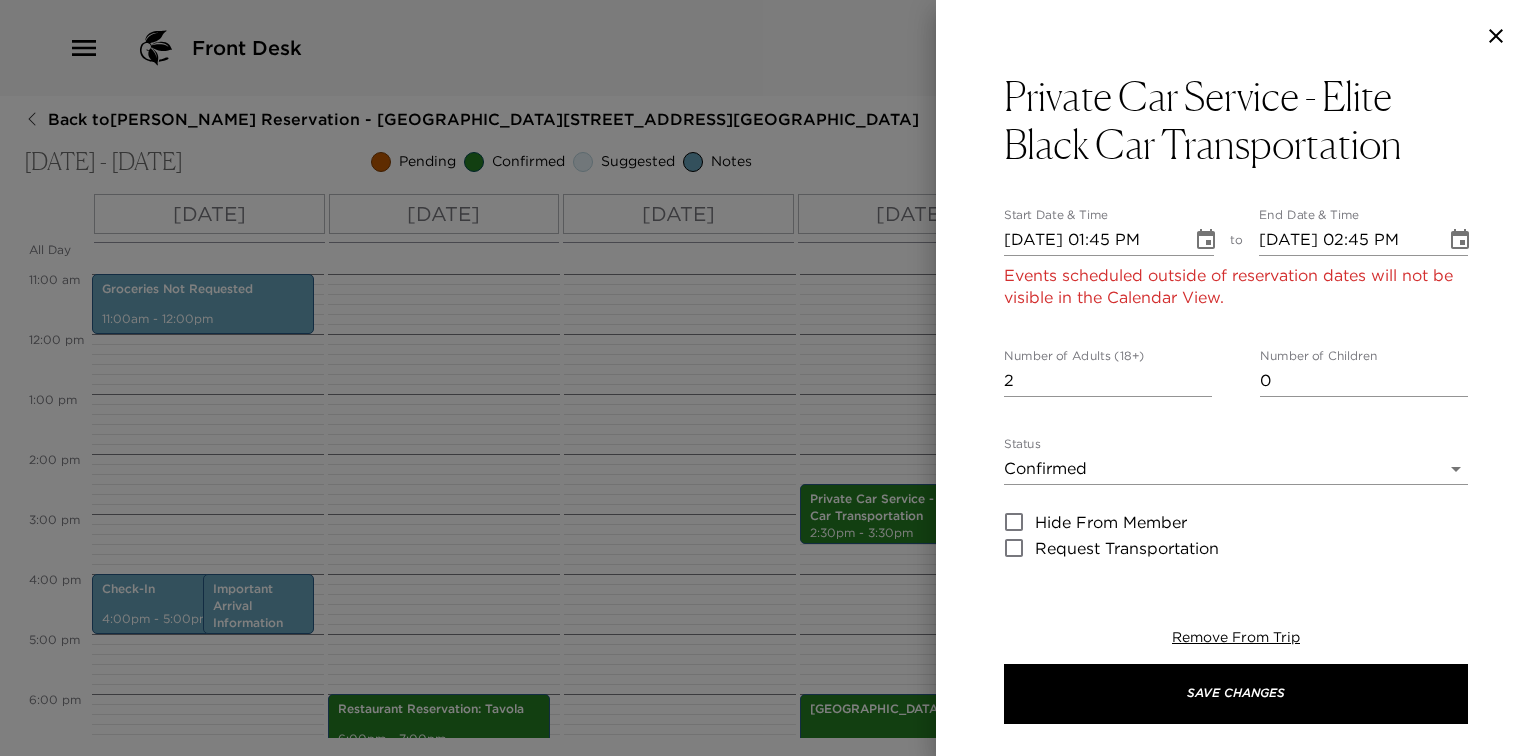 scroll, scrollTop: 41, scrollLeft: 0, axis: vertical 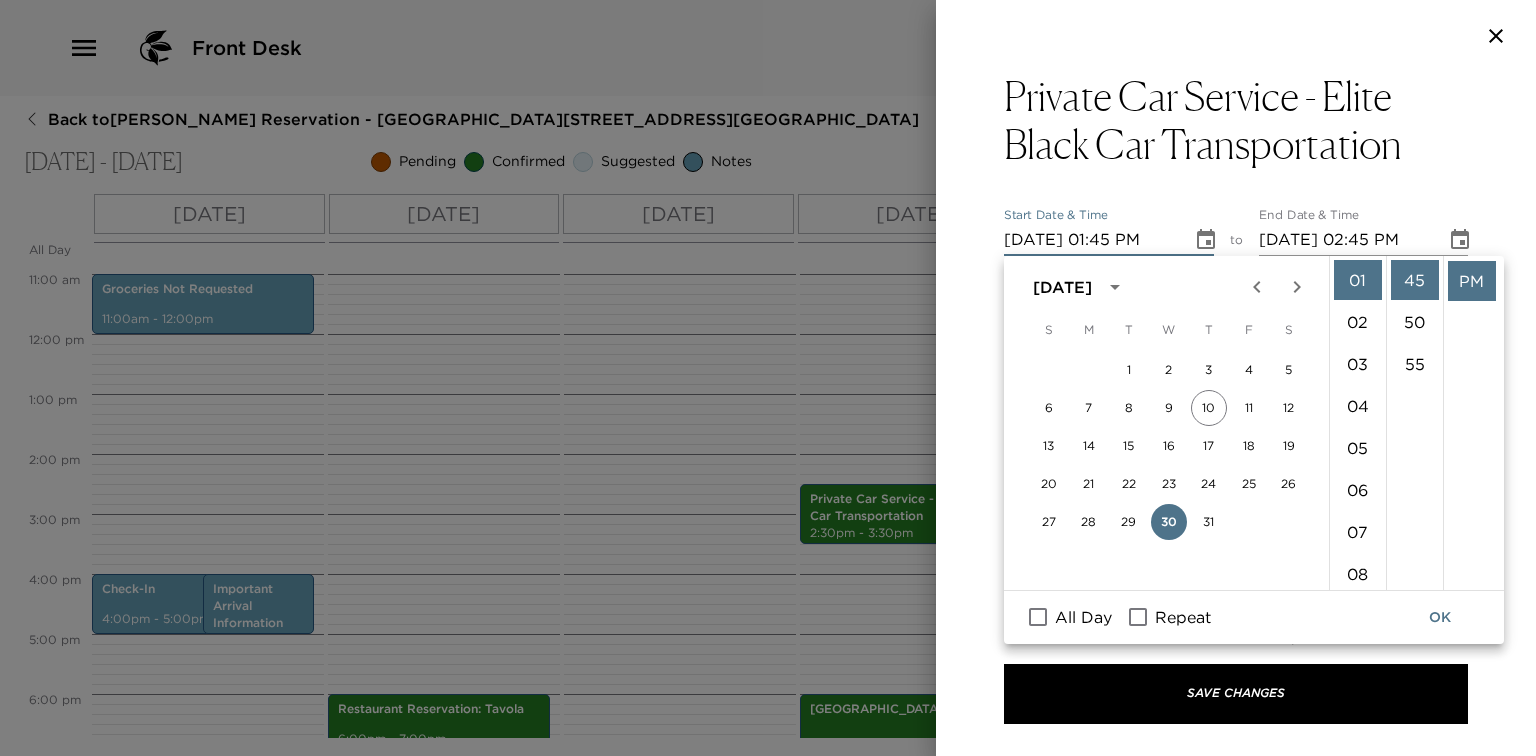 click 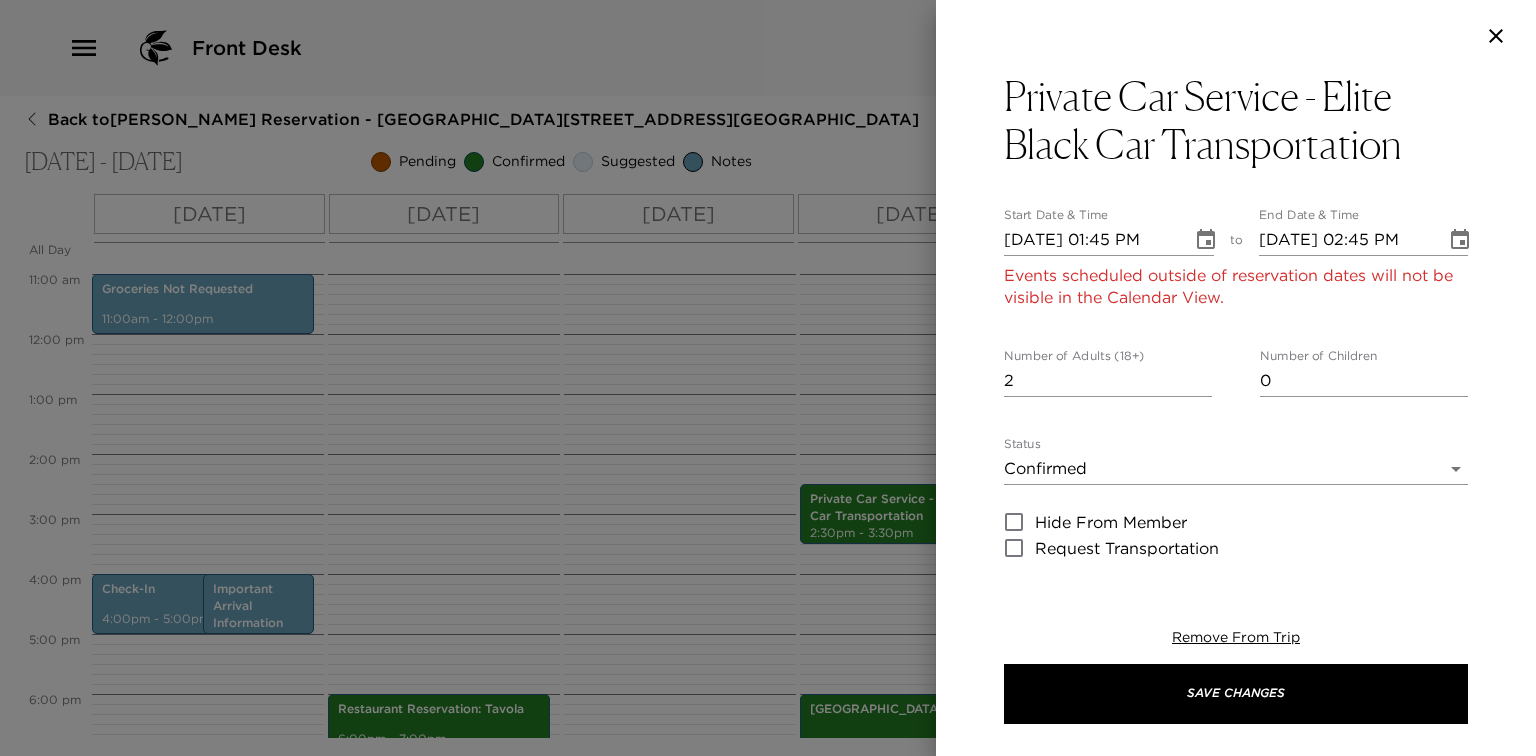click 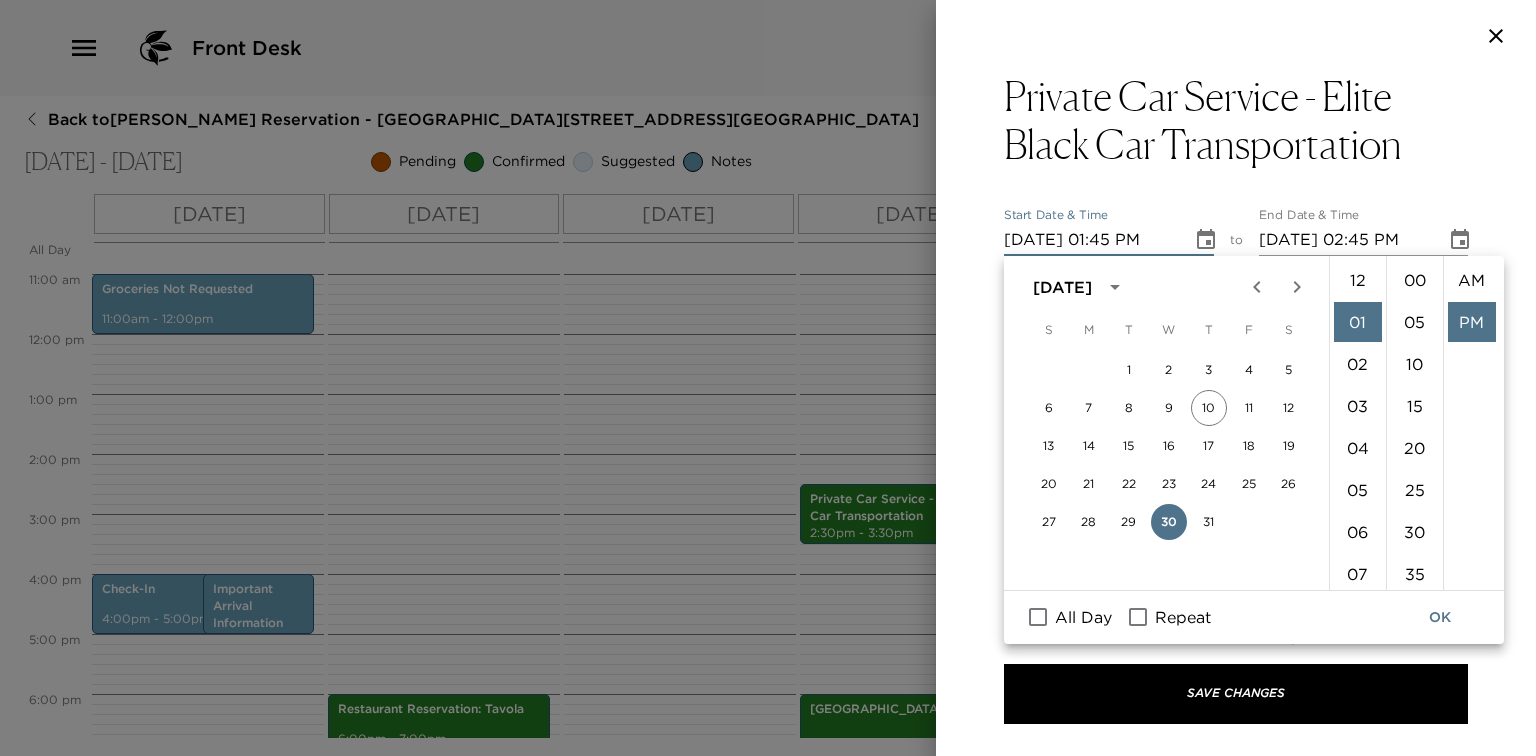 scroll, scrollTop: 42, scrollLeft: 0, axis: vertical 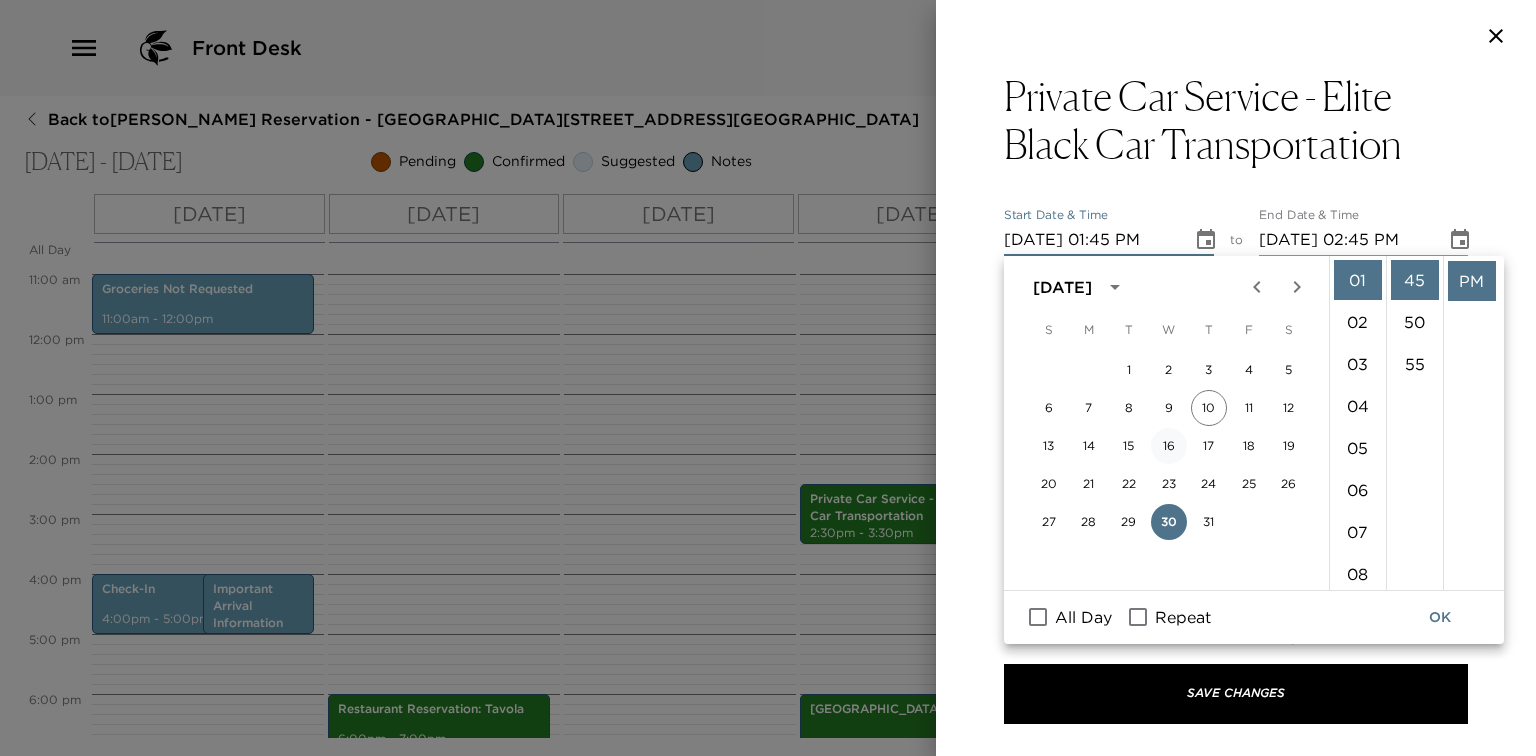click on "16" at bounding box center (1169, 446) 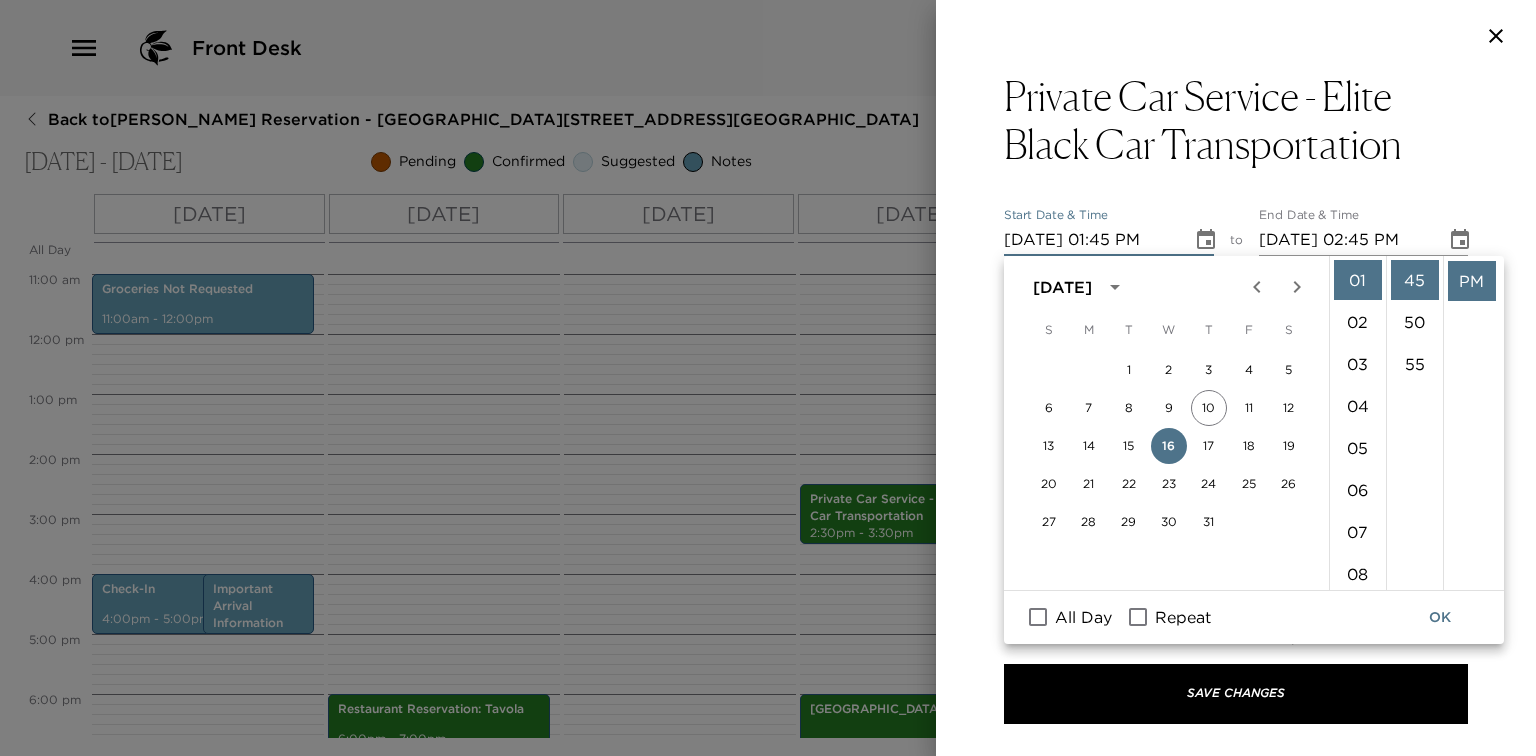 click at bounding box center (768, 378) 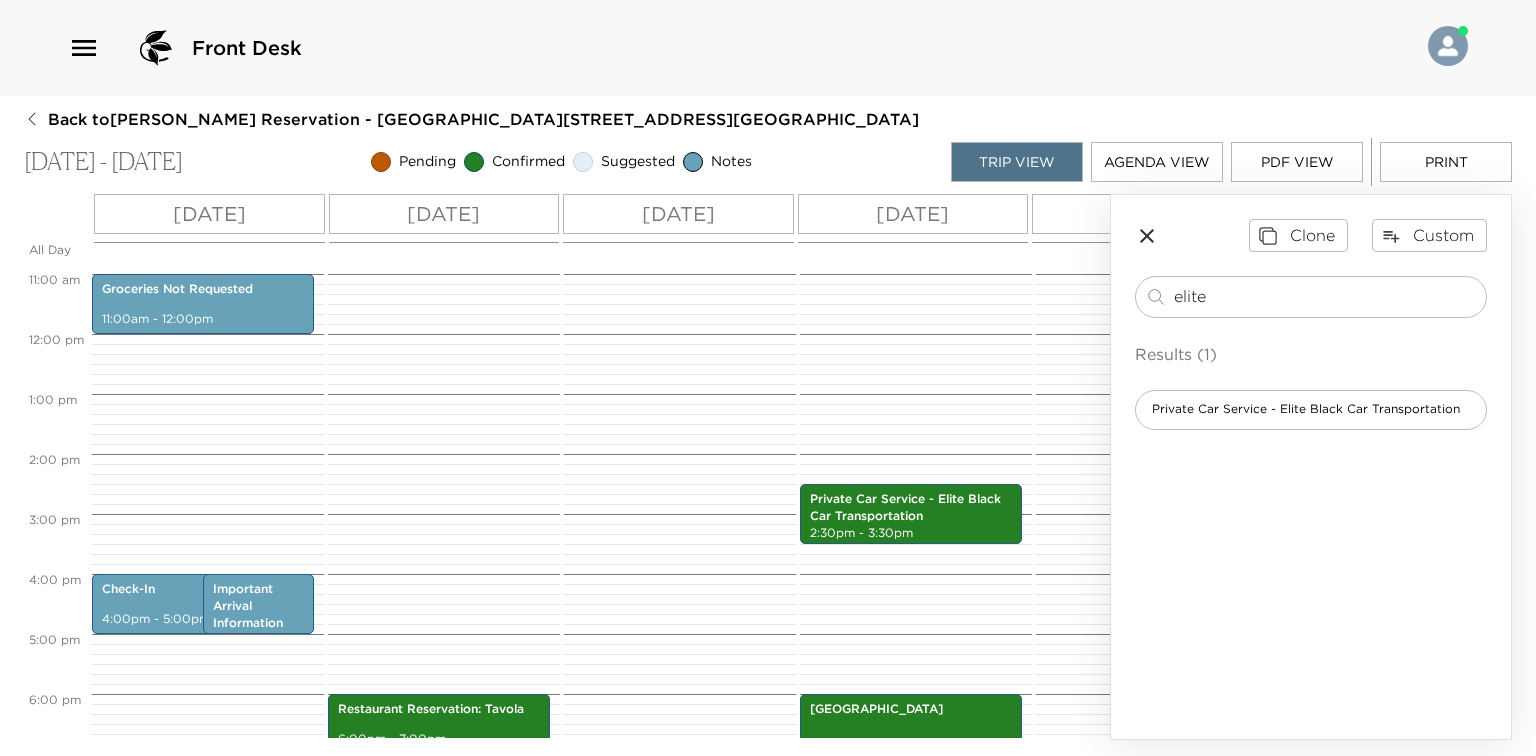 click 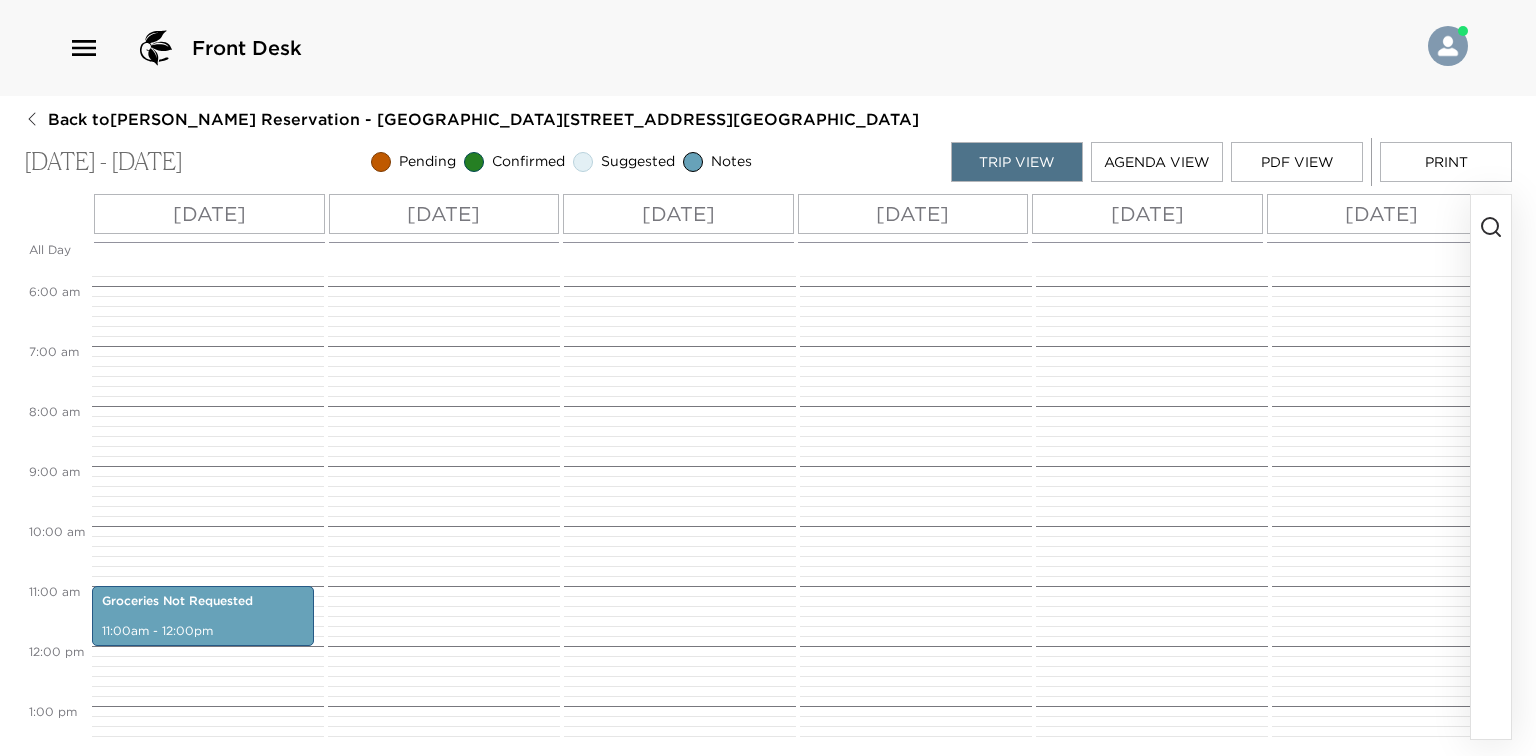 scroll, scrollTop: 348, scrollLeft: 0, axis: vertical 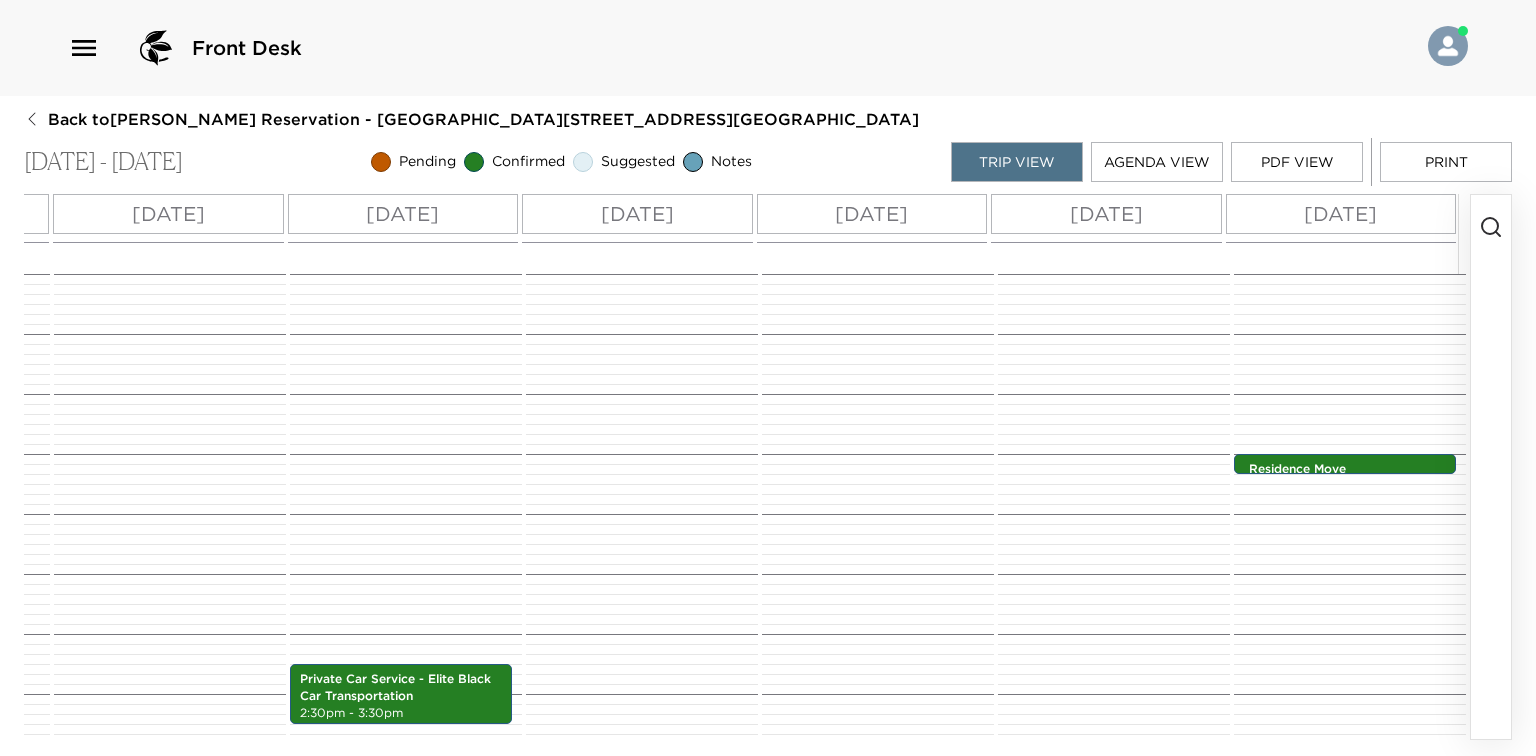 click on "Print" at bounding box center [1446, 162] 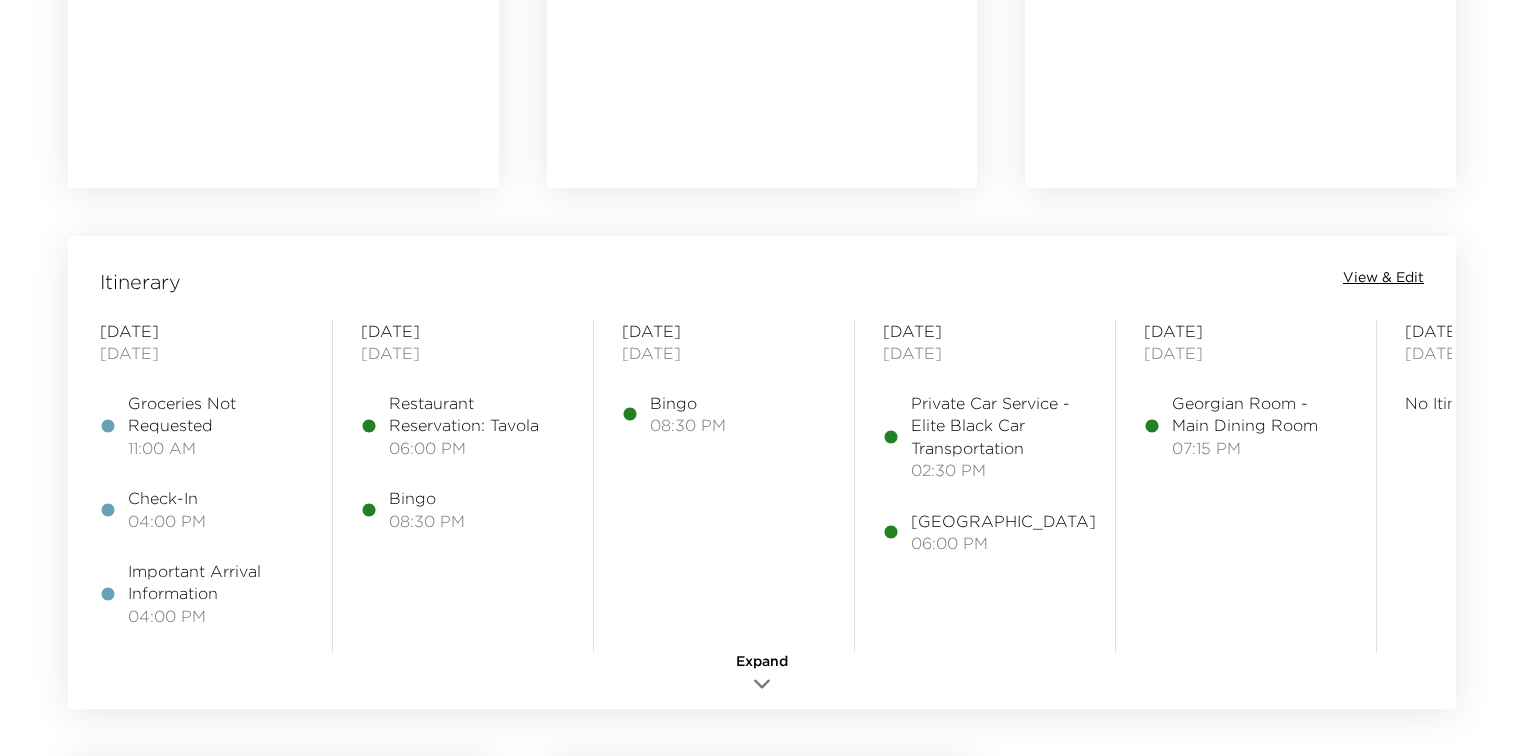 drag, startPoint x: 1049, startPoint y: 178, endPoint x: 1026, endPoint y: 397, distance: 220.20445 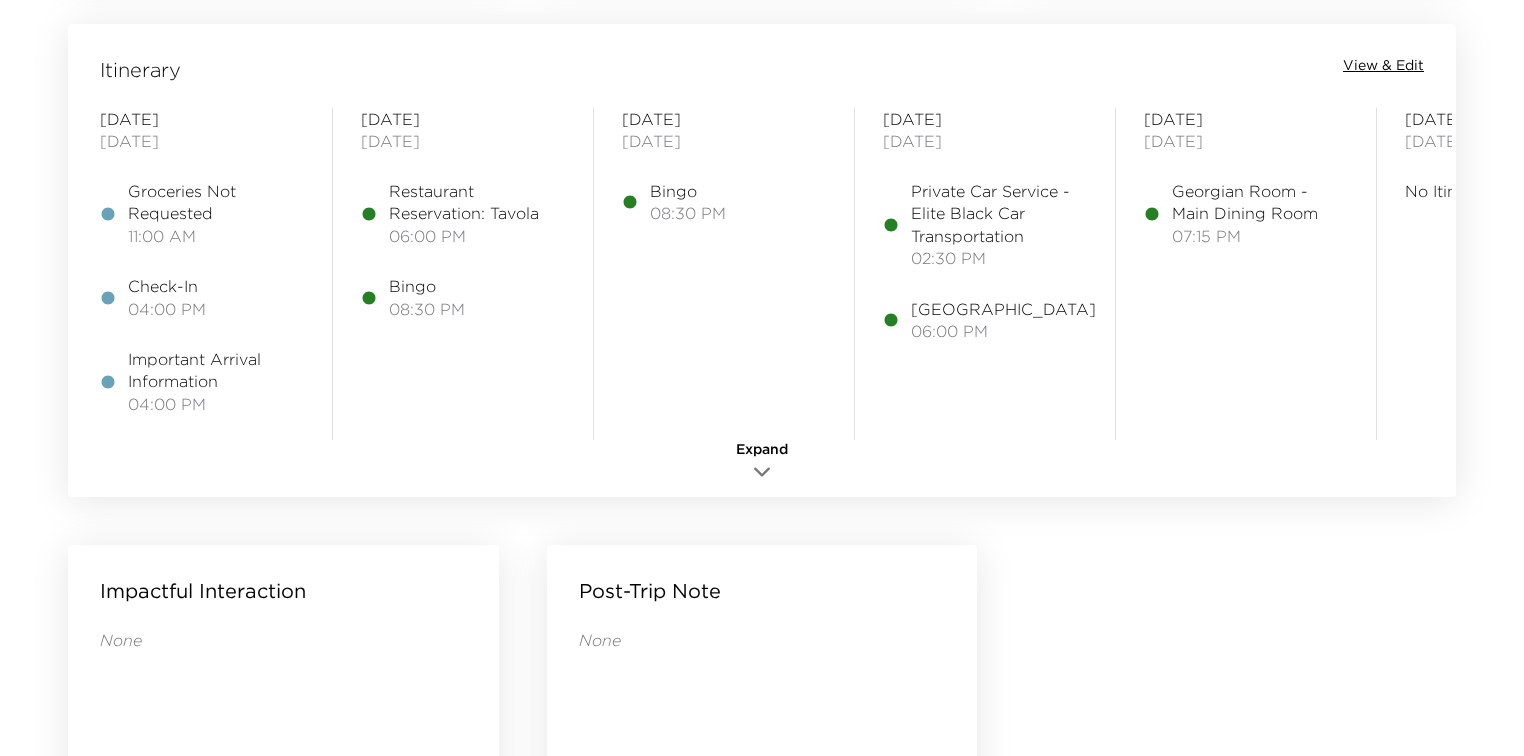 scroll, scrollTop: 1526, scrollLeft: 0, axis: vertical 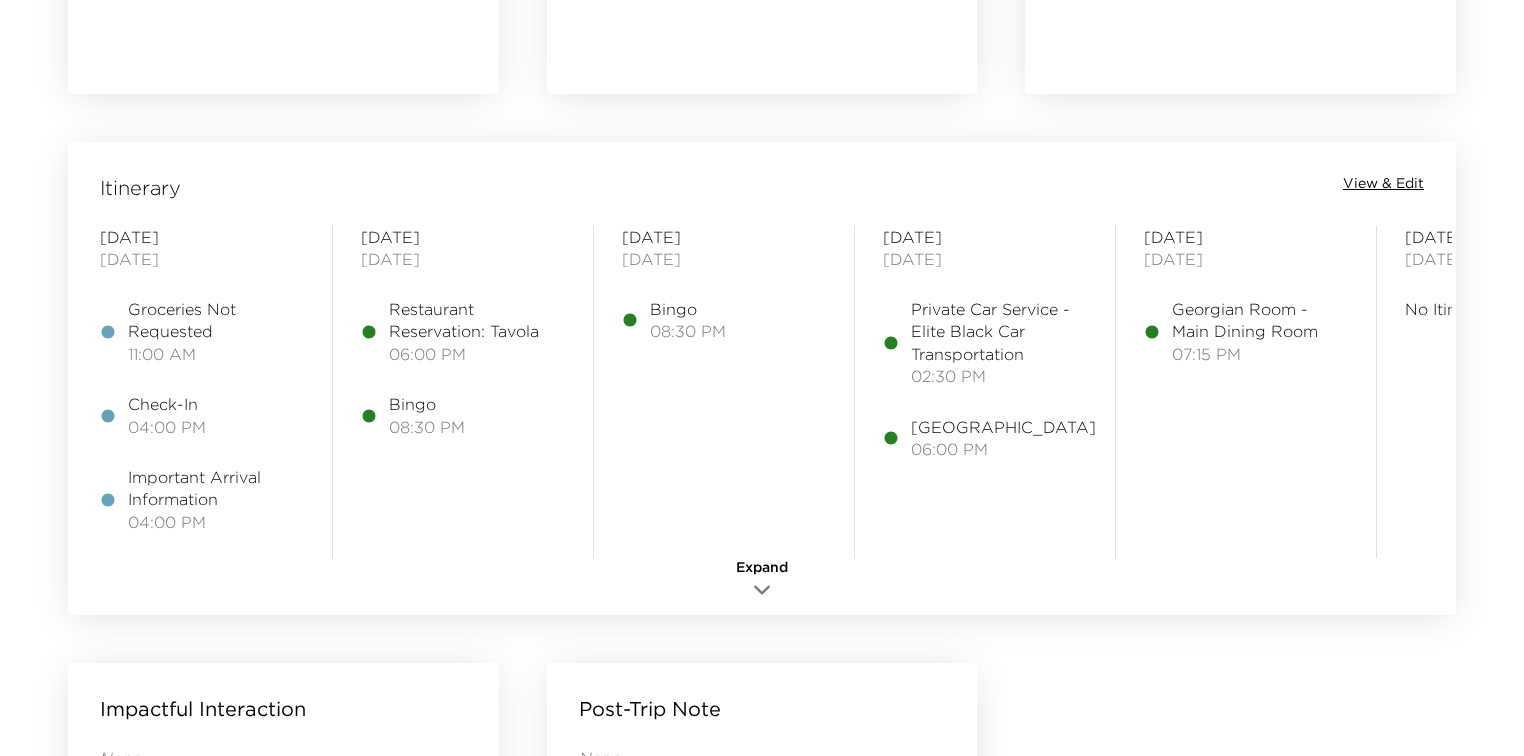 click on "View & Edit" at bounding box center [1383, 184] 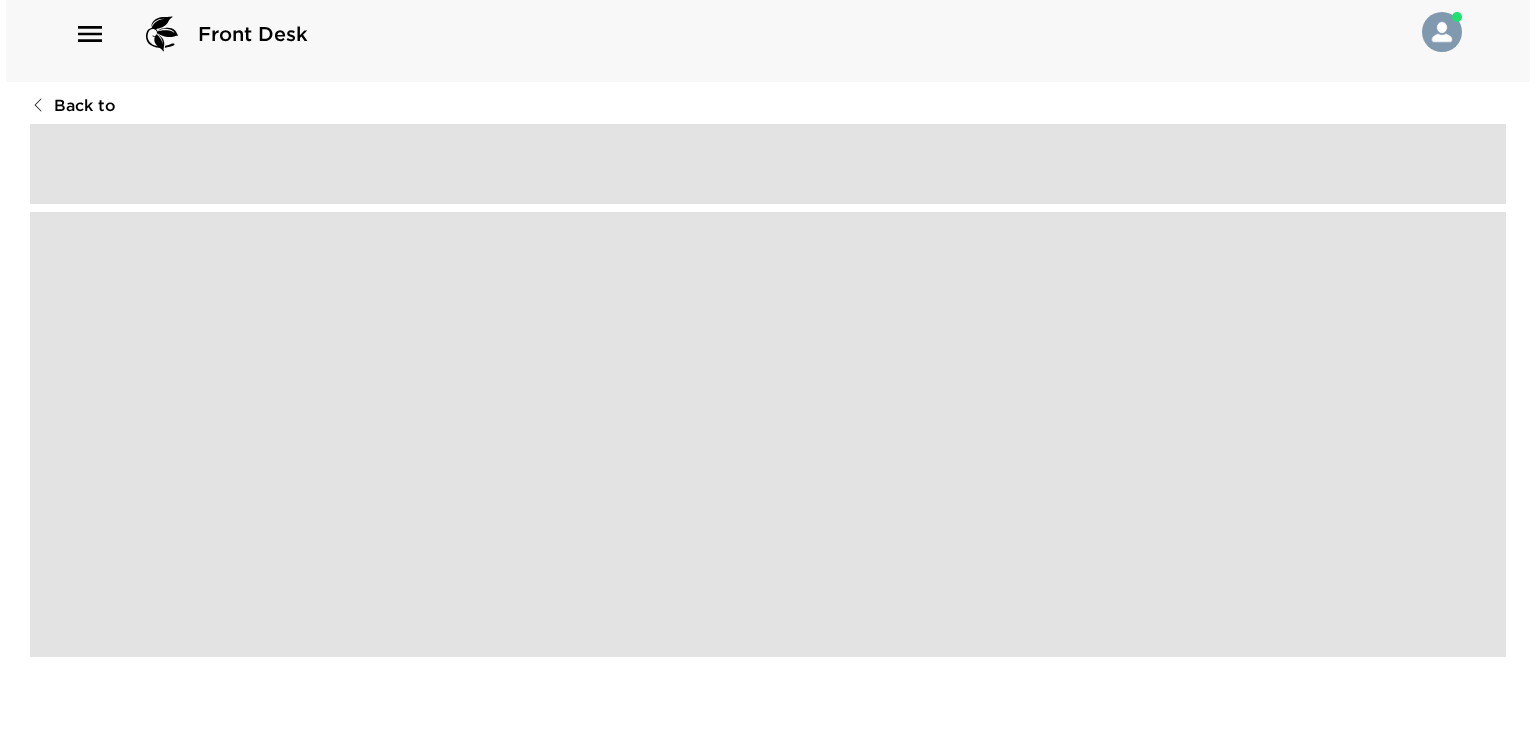 scroll, scrollTop: 0, scrollLeft: 0, axis: both 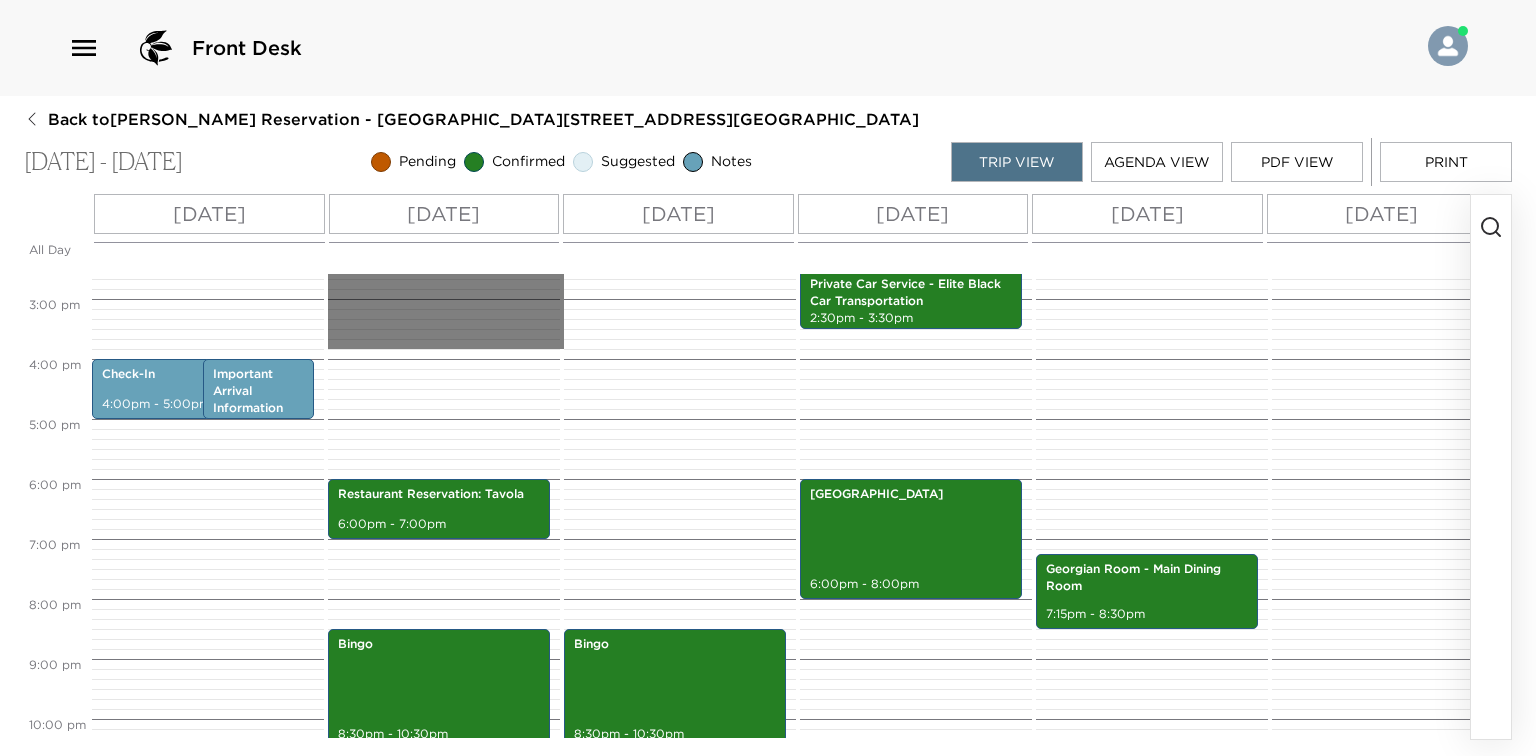 drag, startPoint x: 463, startPoint y: 428, endPoint x: 463, endPoint y: 512, distance: 84 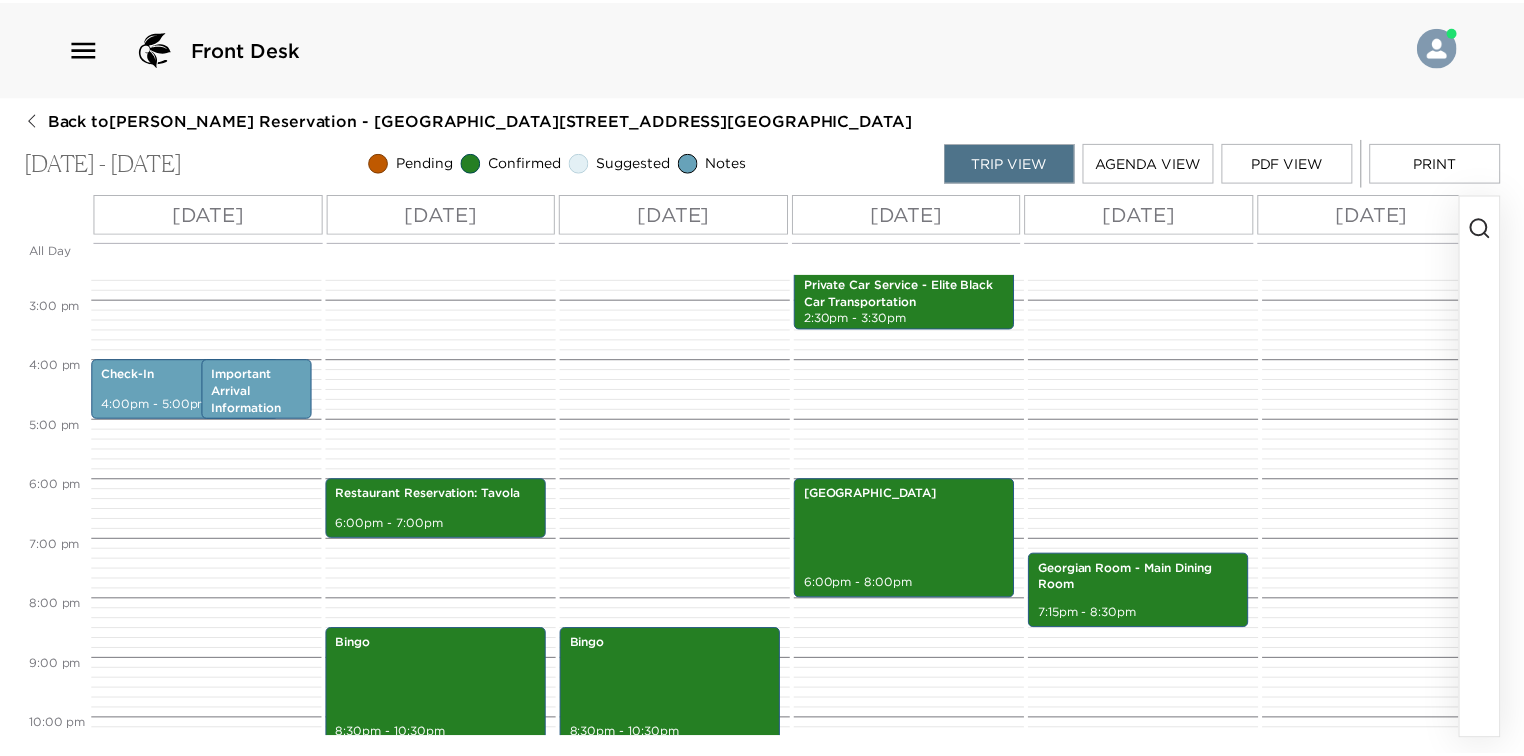 scroll, scrollTop: 908, scrollLeft: 0, axis: vertical 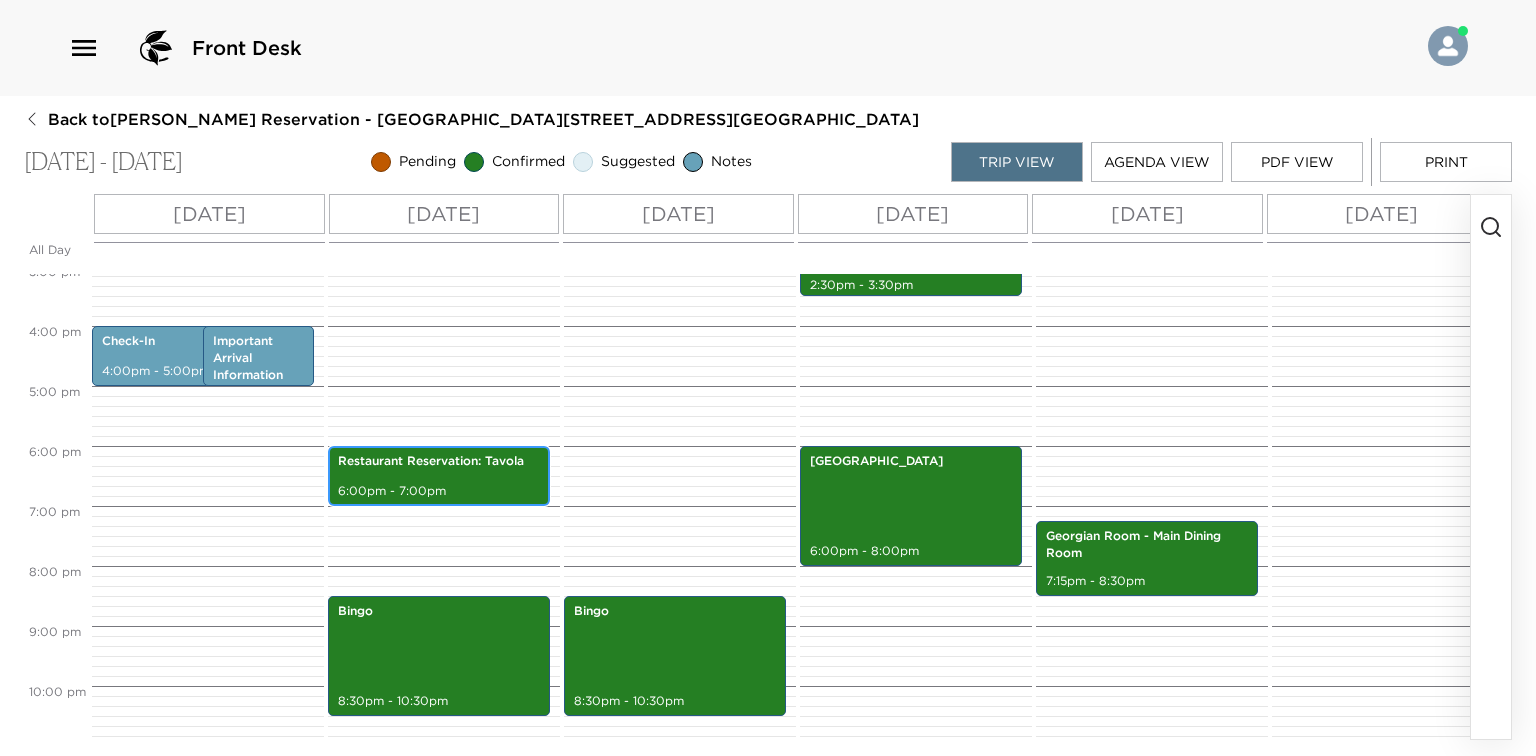 click on "Restaurant Reservation: Tavola" at bounding box center [439, 461] 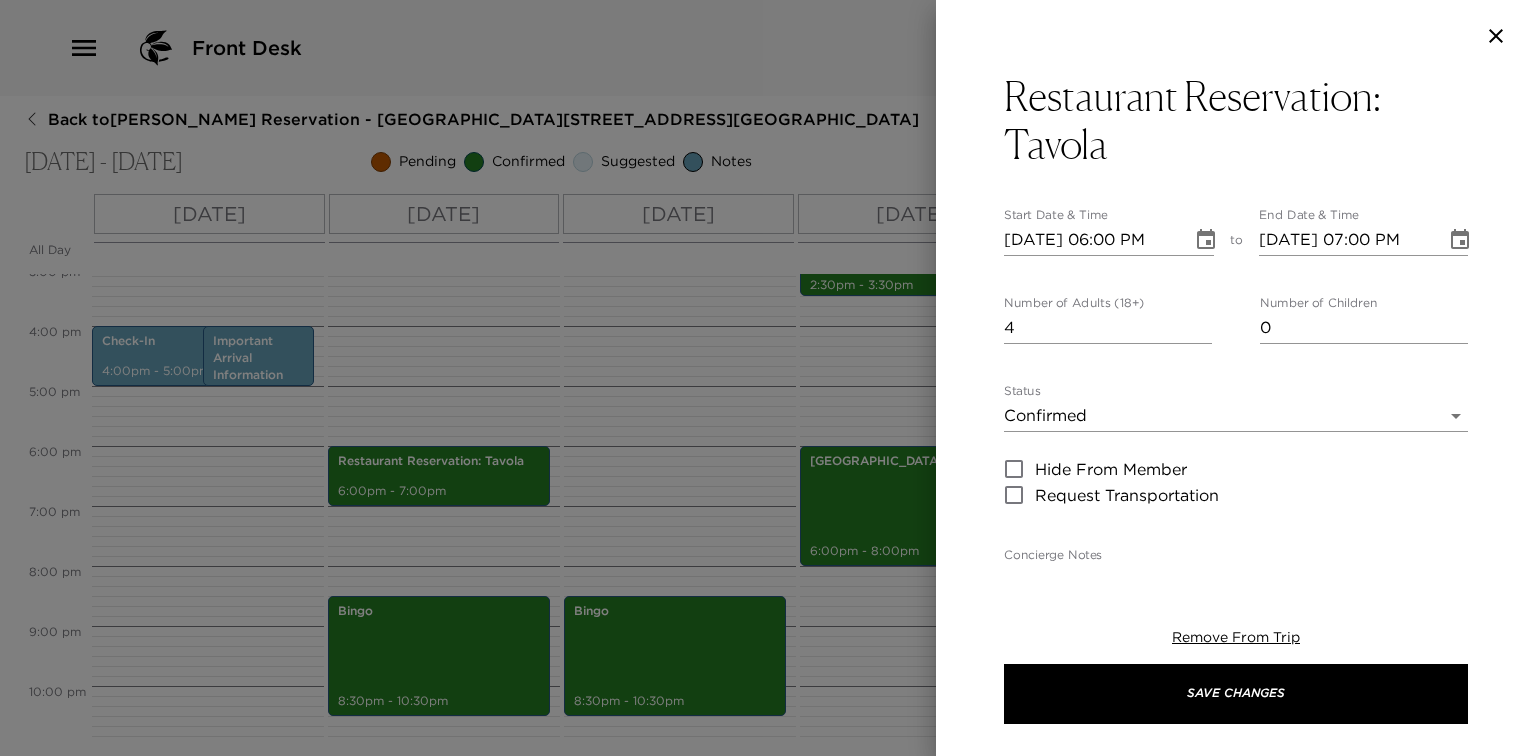 drag, startPoint x: 476, startPoint y: 370, endPoint x: 460, endPoint y: 352, distance: 24.083189 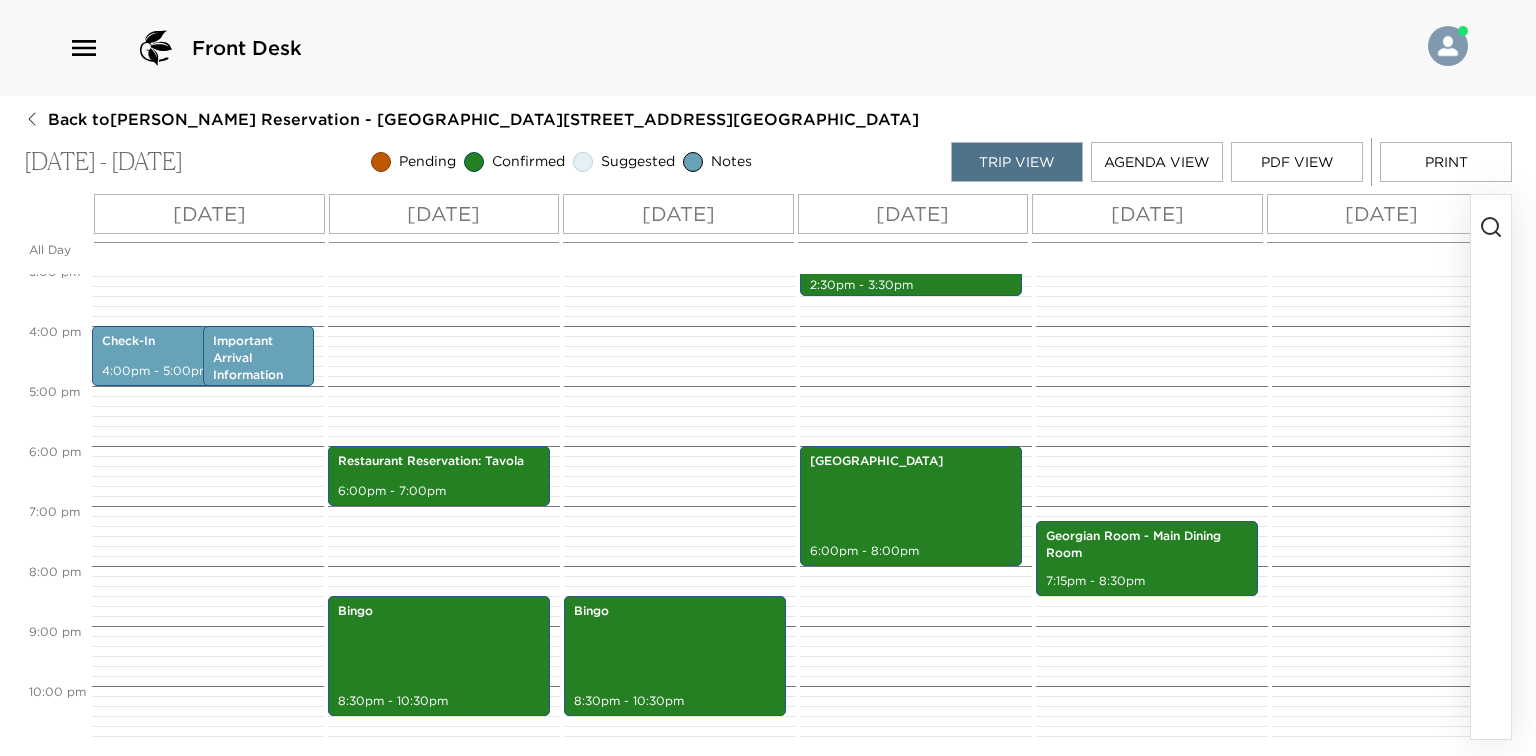 click on "Back to  [PERSON_NAME] Reservation - [GEOGRAPHIC_DATA][STREET_ADDRESS][GEOGRAPHIC_DATA]" at bounding box center (483, 119) 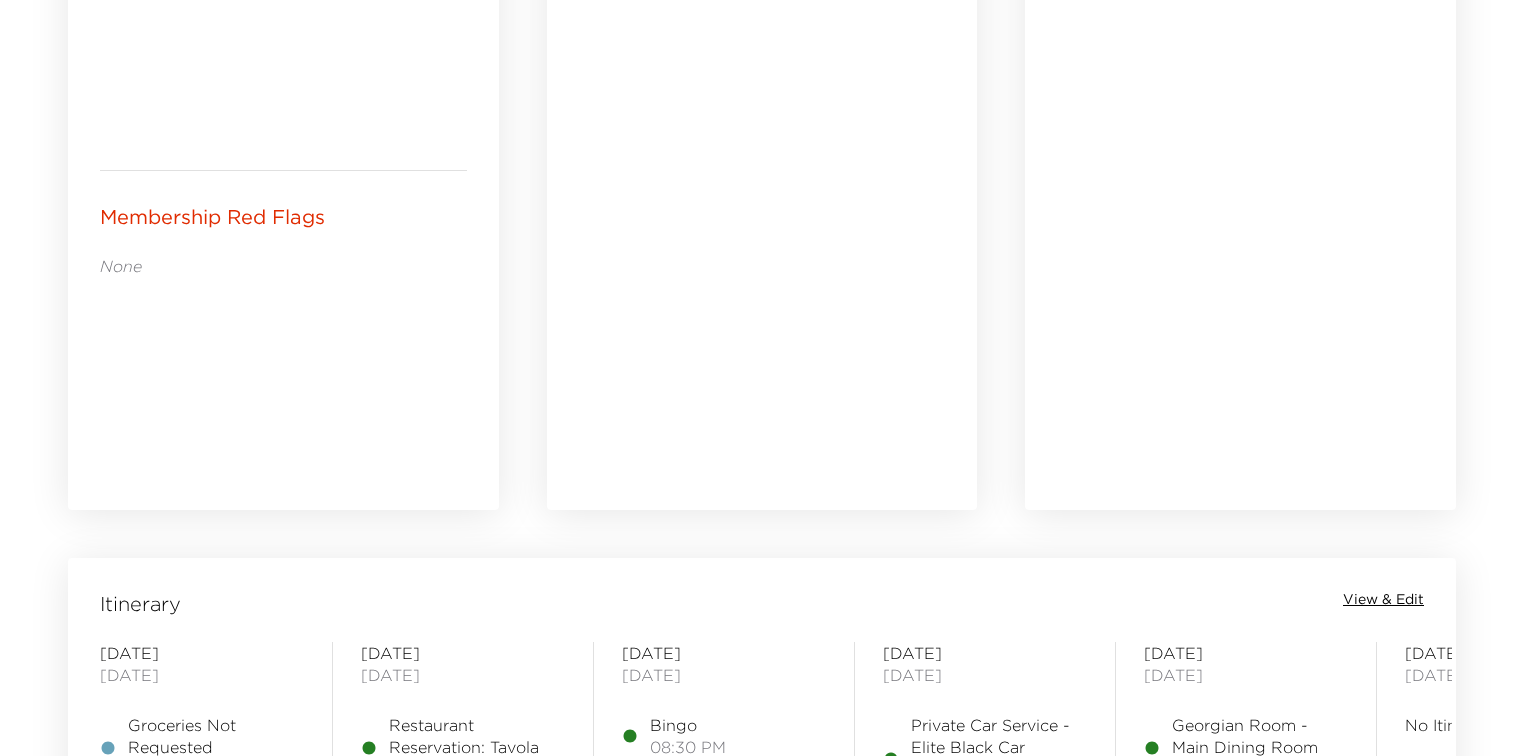 drag, startPoint x: 717, startPoint y: 358, endPoint x: 764, endPoint y: 580, distance: 226.92068 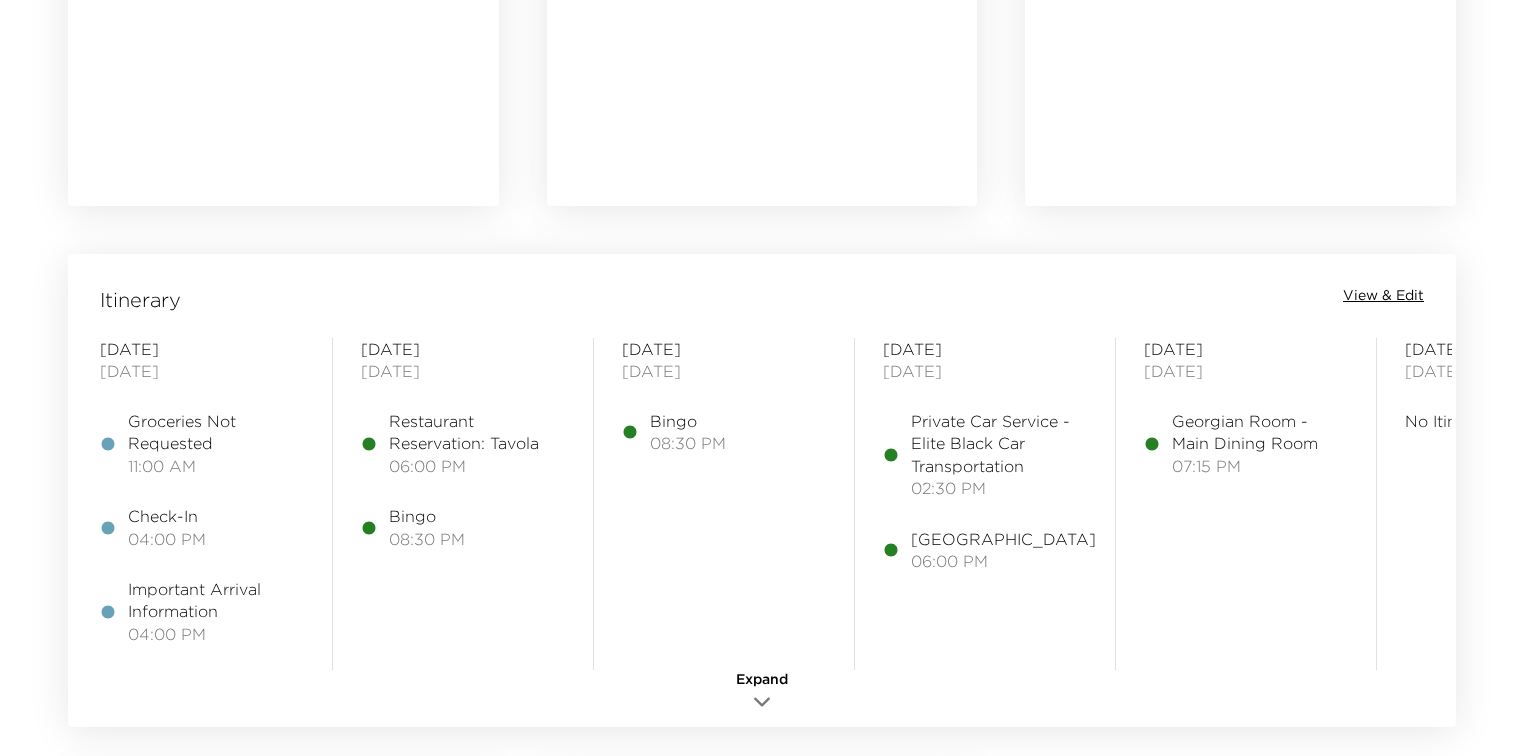 scroll, scrollTop: 1446, scrollLeft: 0, axis: vertical 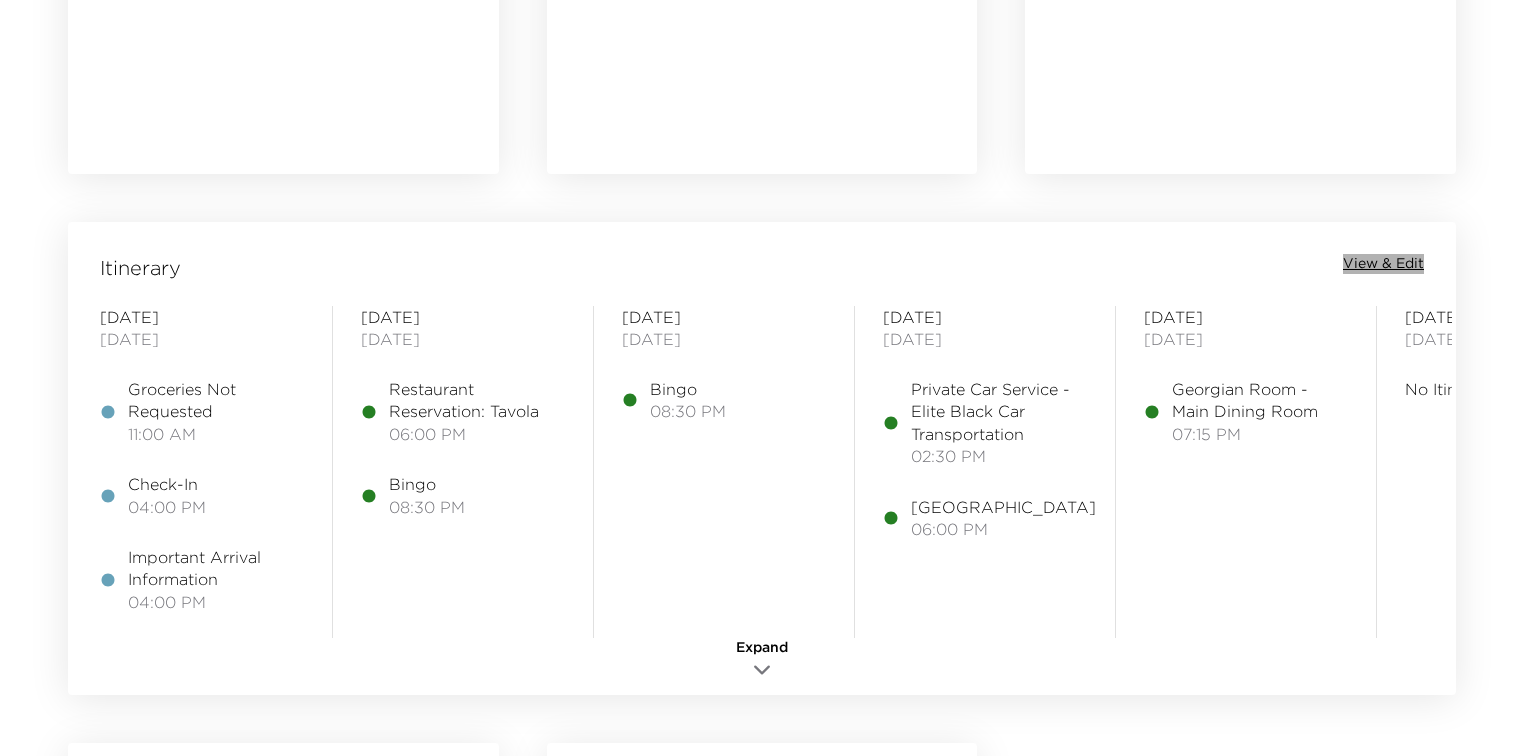 click on "View & Edit" at bounding box center (1383, 264) 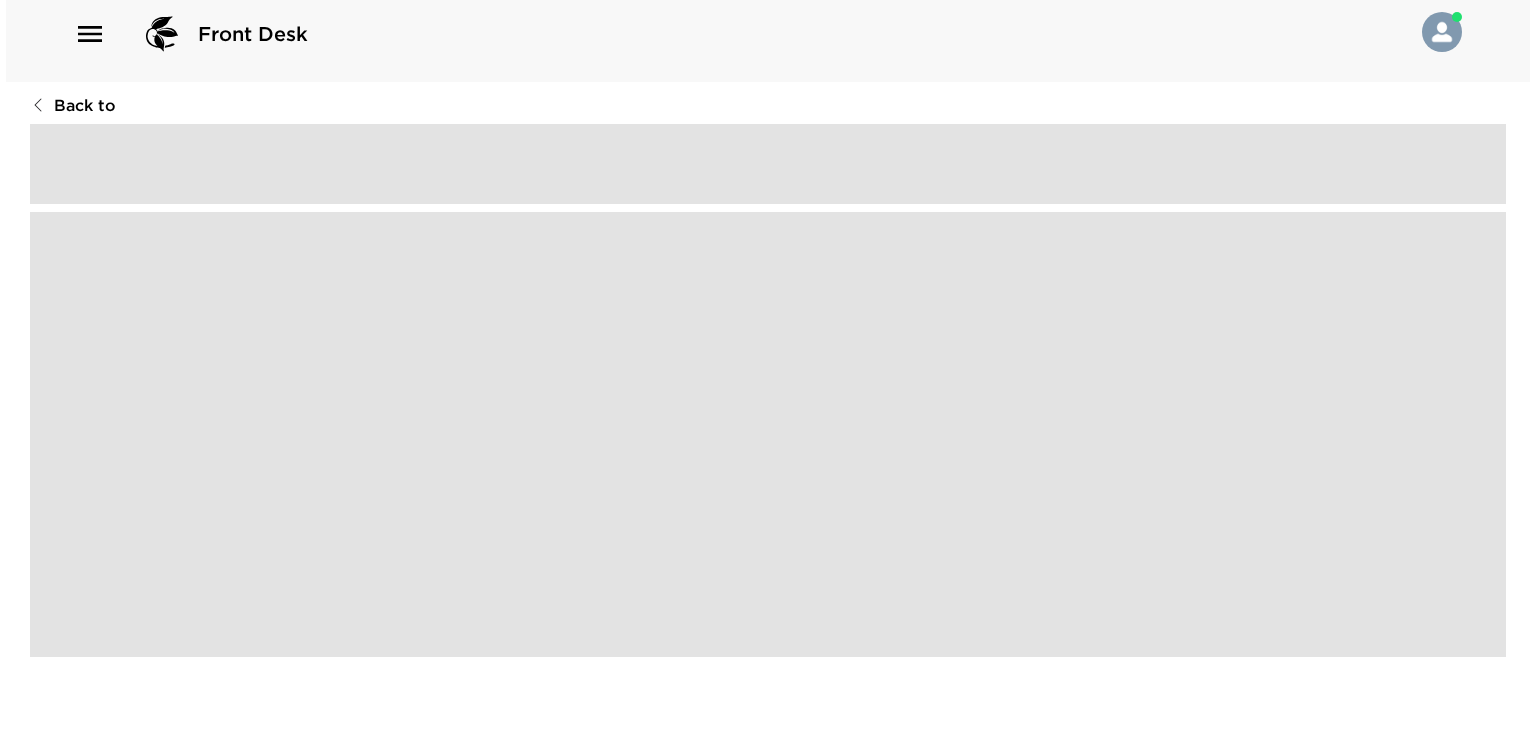 scroll, scrollTop: 0, scrollLeft: 0, axis: both 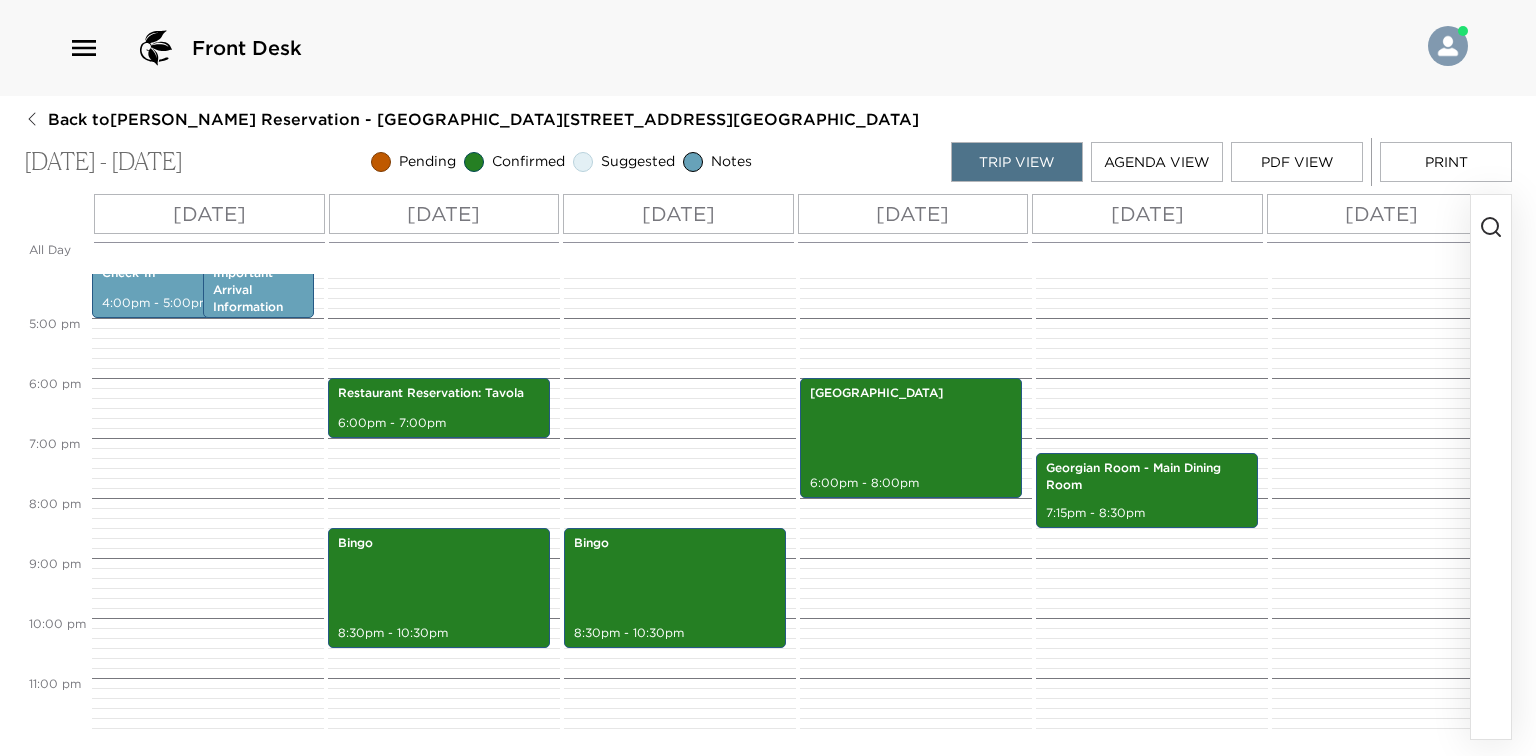 drag, startPoint x: 729, startPoint y: 465, endPoint x: 660, endPoint y: 761, distance: 303.93585 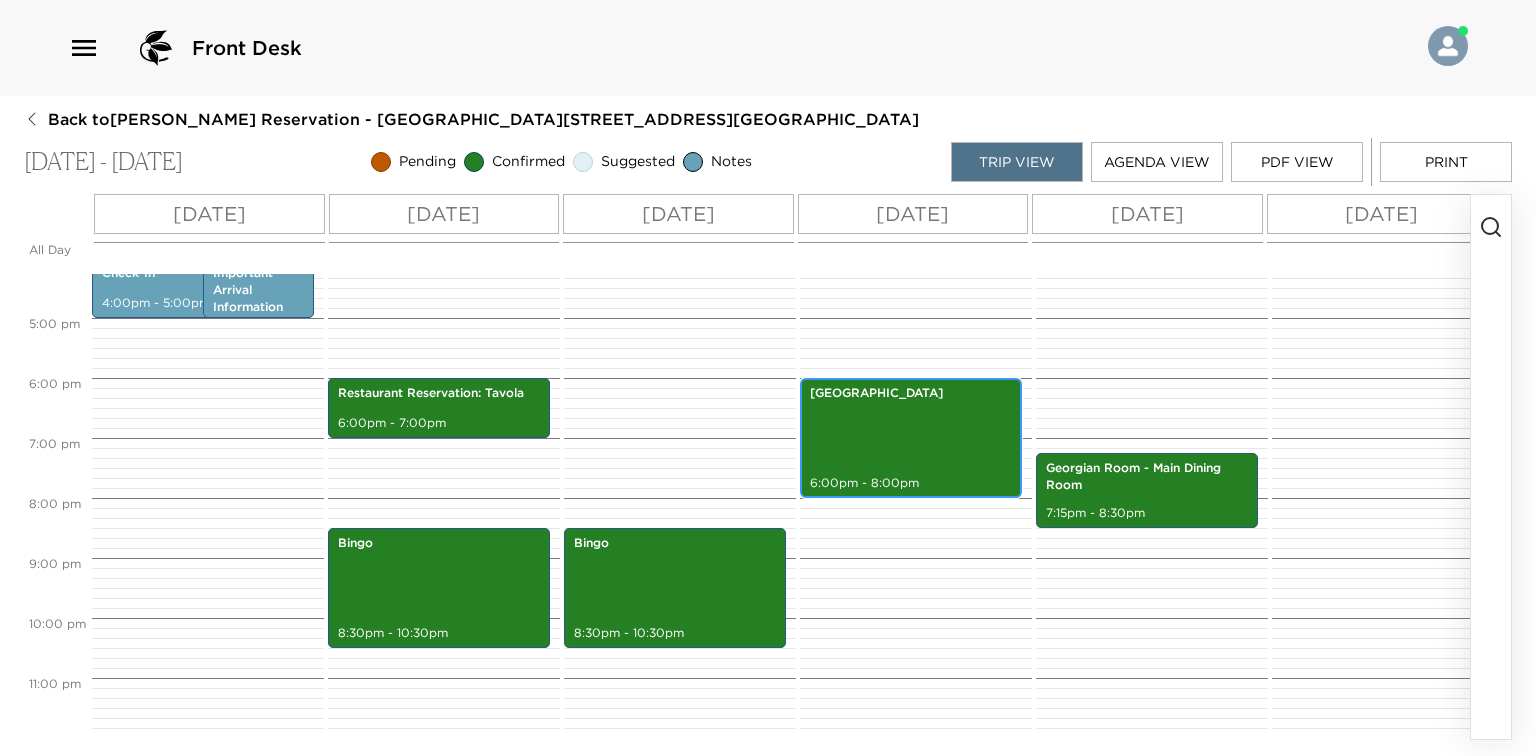 click on "[GEOGRAPHIC_DATA] 6:00pm - 8:00pm" at bounding box center (911, 438) 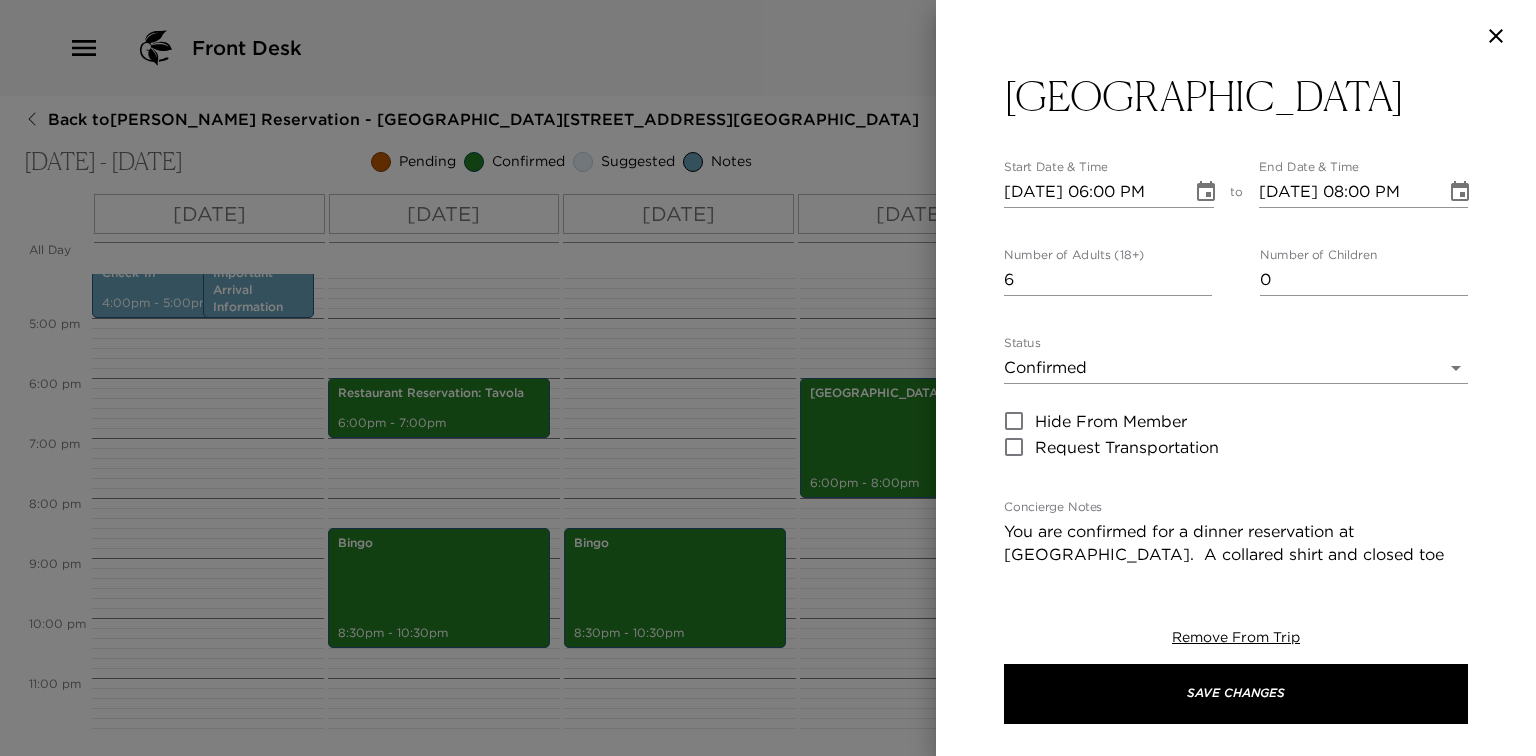 click at bounding box center [768, 378] 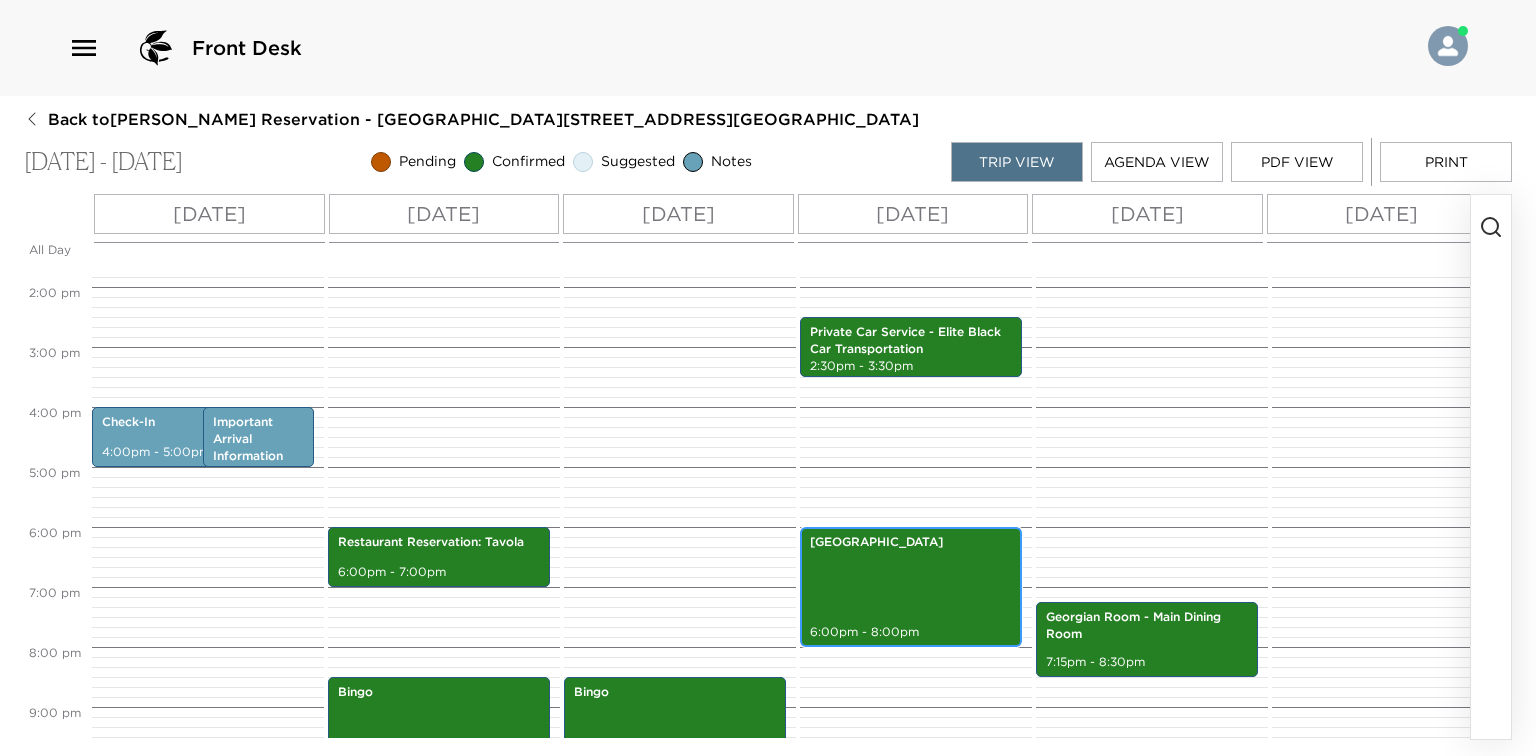 scroll, scrollTop: 988, scrollLeft: 0, axis: vertical 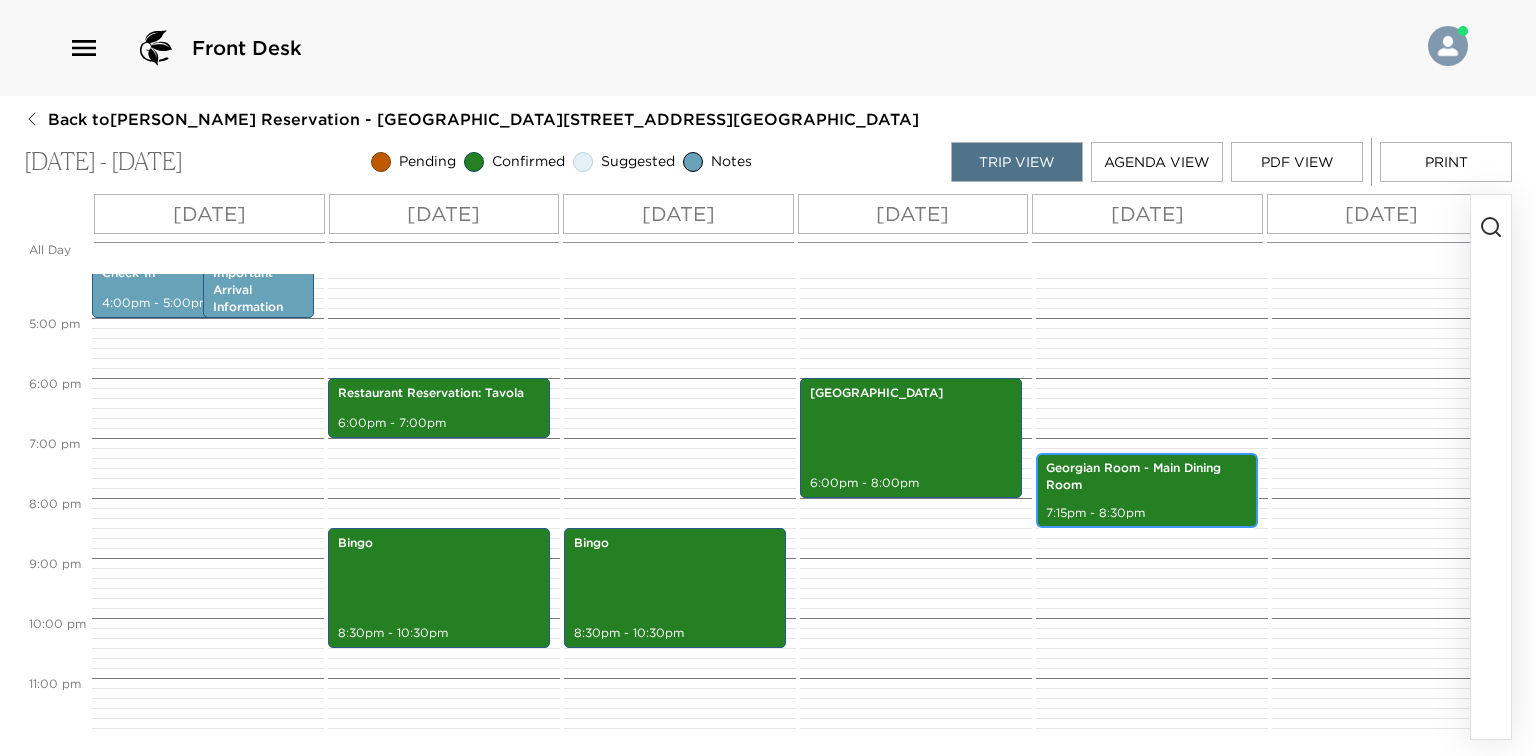 click on "Georgian Room - Main Dining Room" at bounding box center [1147, 477] 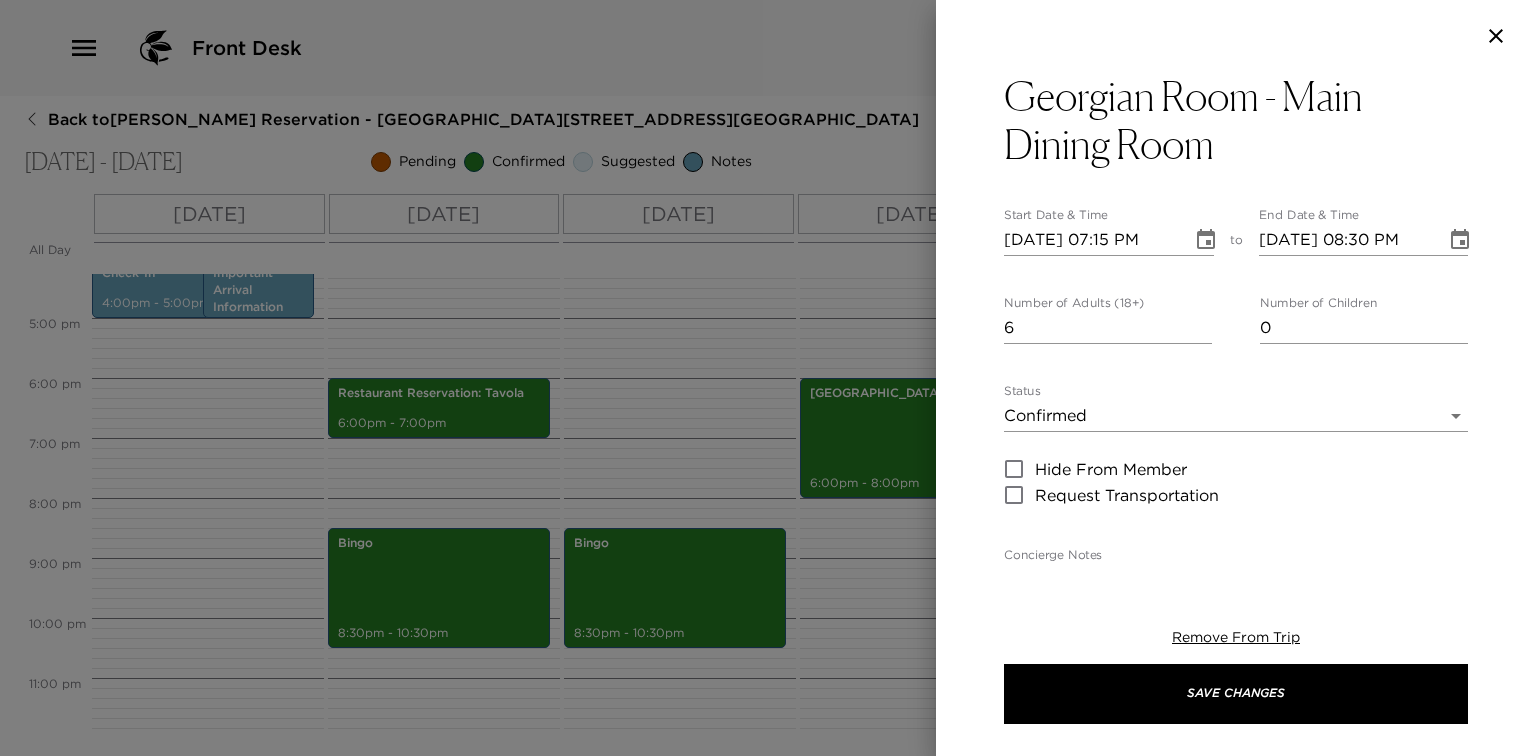 click at bounding box center [768, 378] 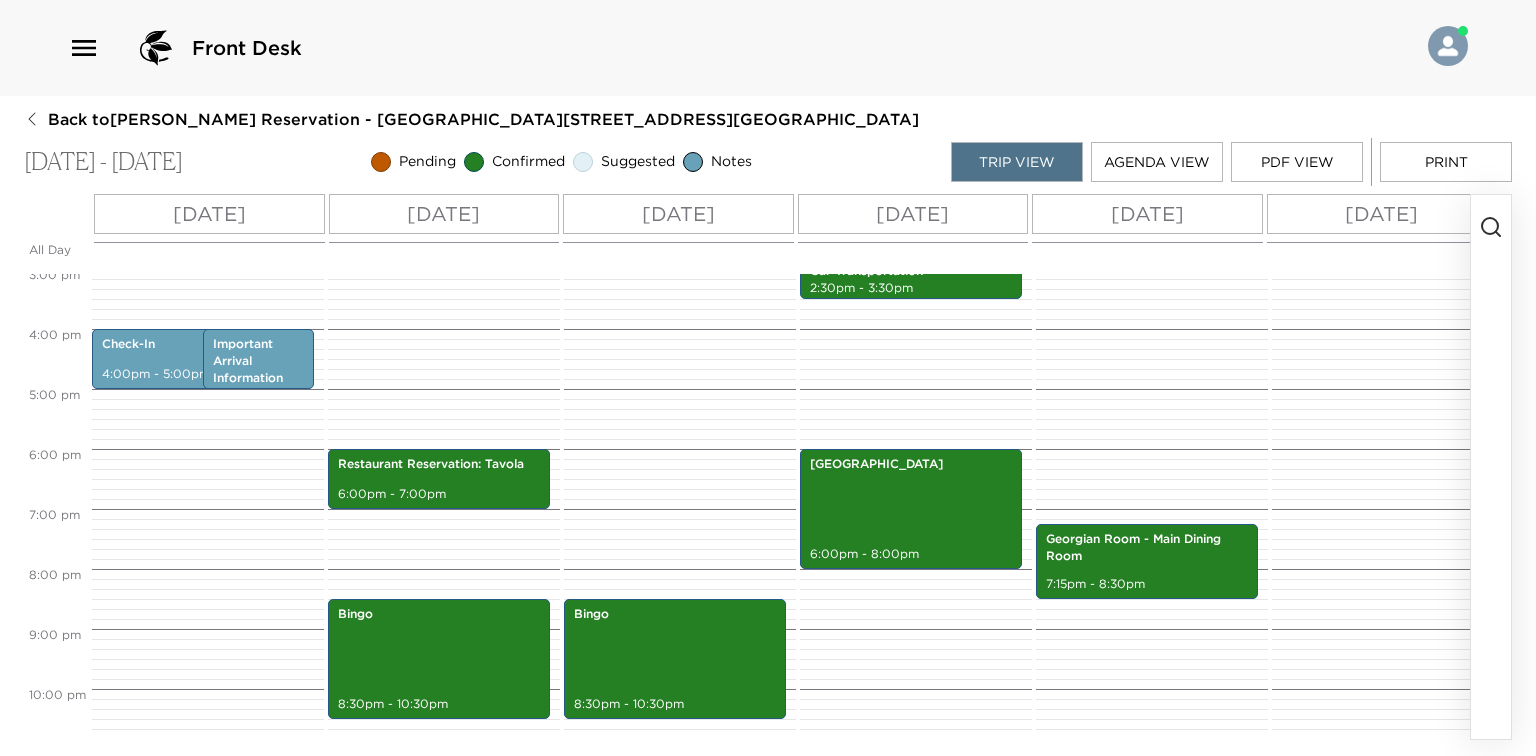 scroll, scrollTop: 908, scrollLeft: 0, axis: vertical 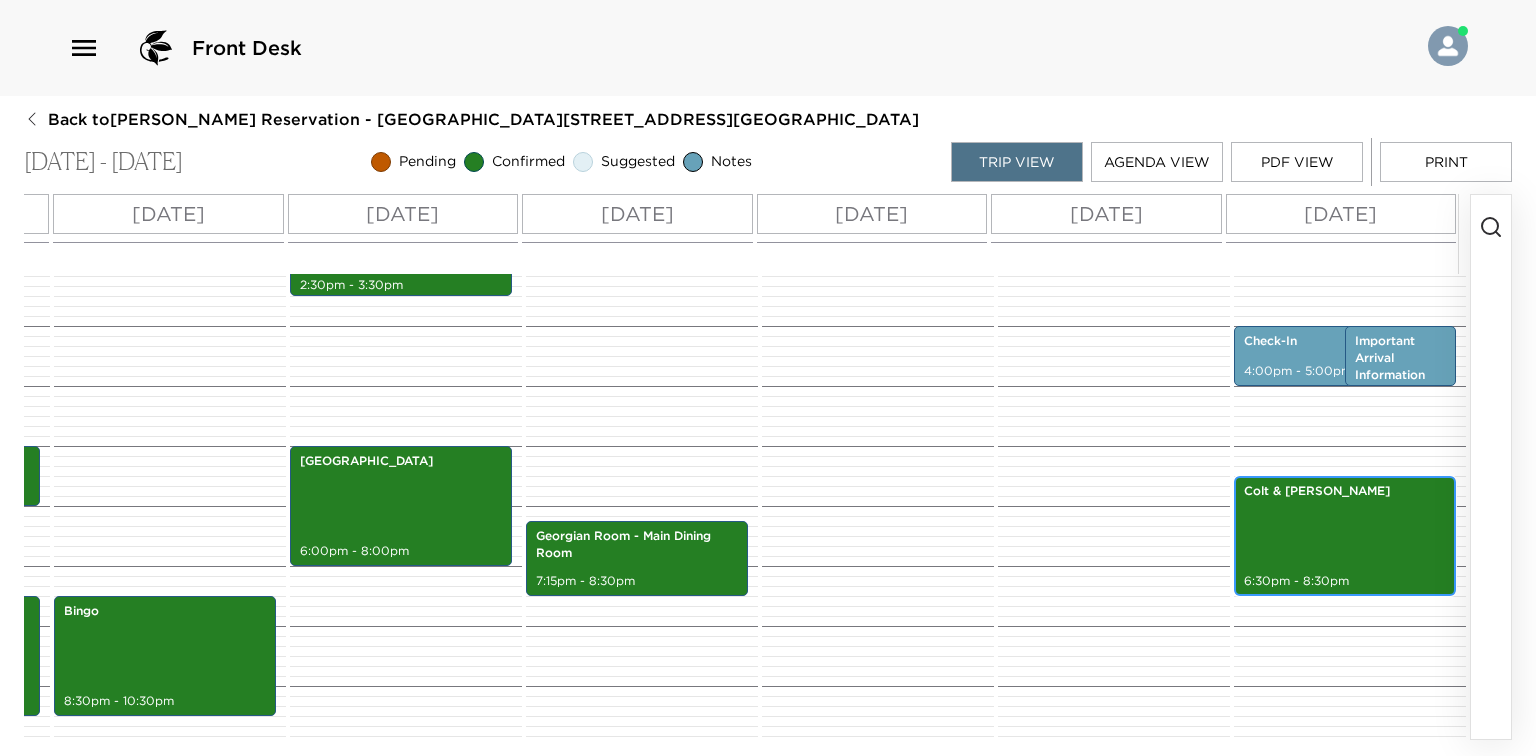 click on "Colt & [PERSON_NAME] 6:30pm - 8:30pm" at bounding box center [1345, 536] 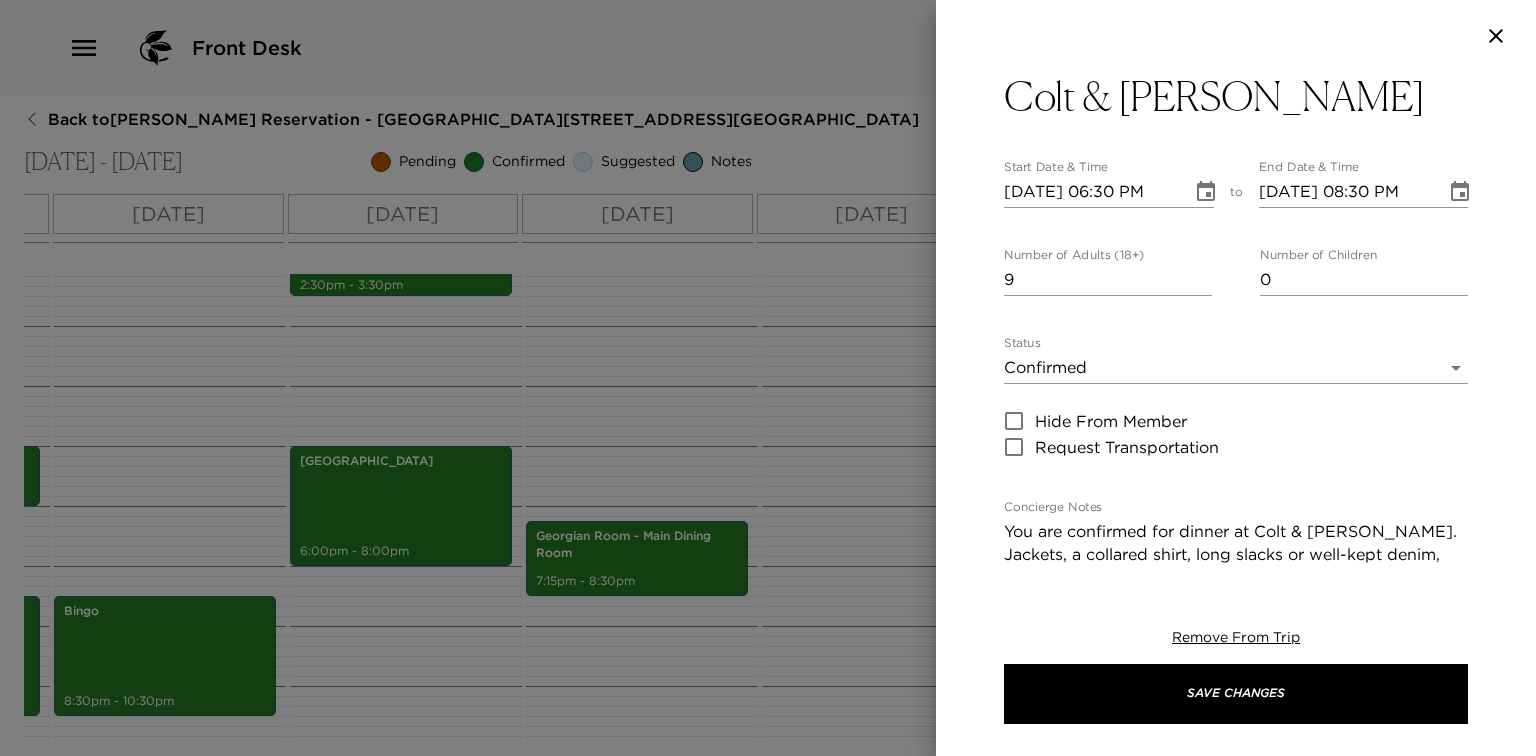 click at bounding box center (768, 378) 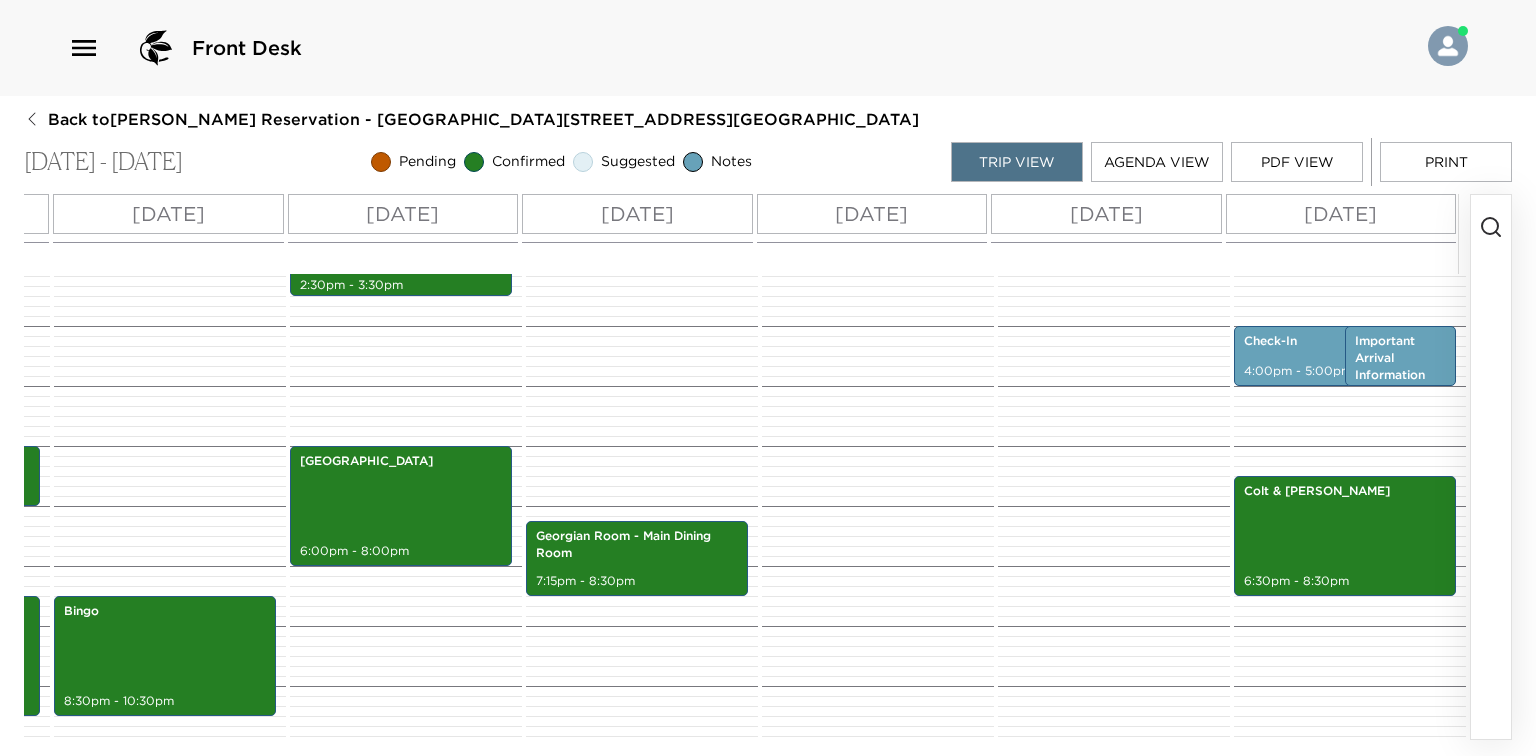 click on "Front Desk" at bounding box center (768, 48) 